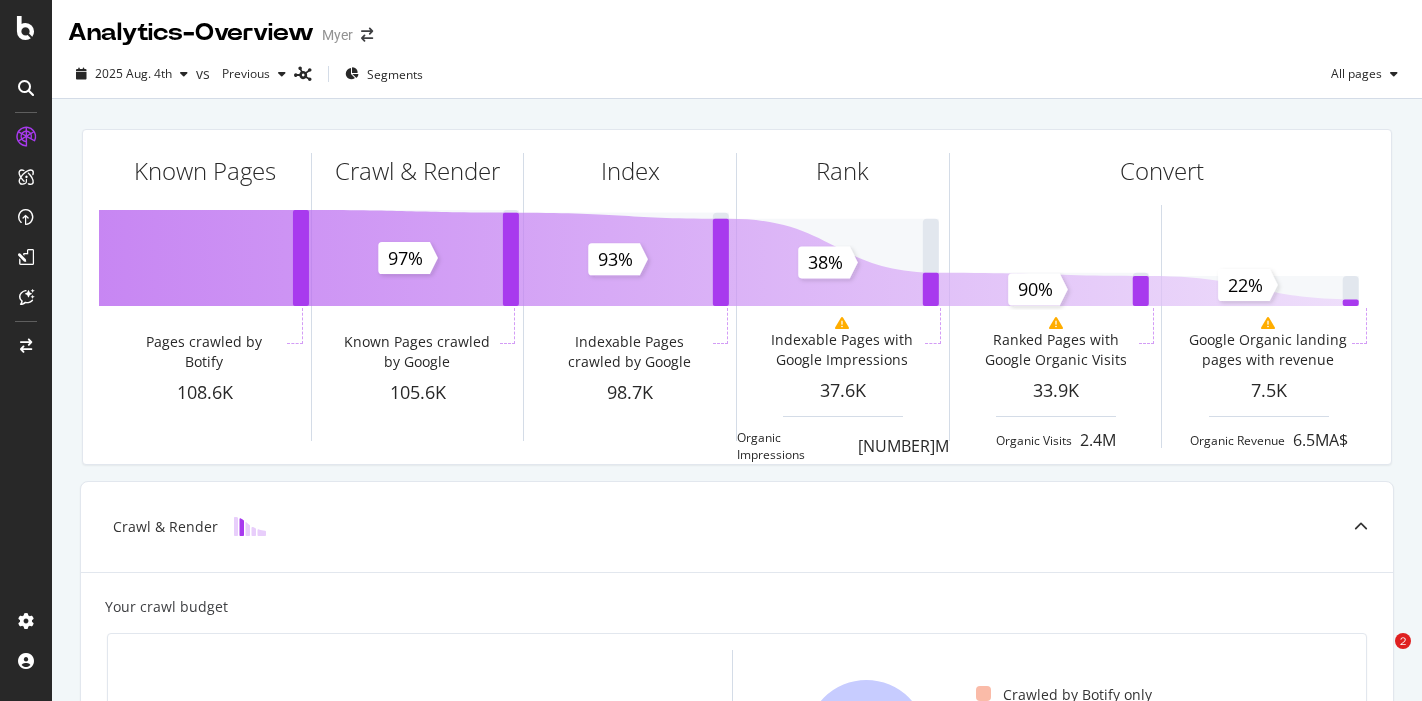 scroll, scrollTop: 0, scrollLeft: 0, axis: both 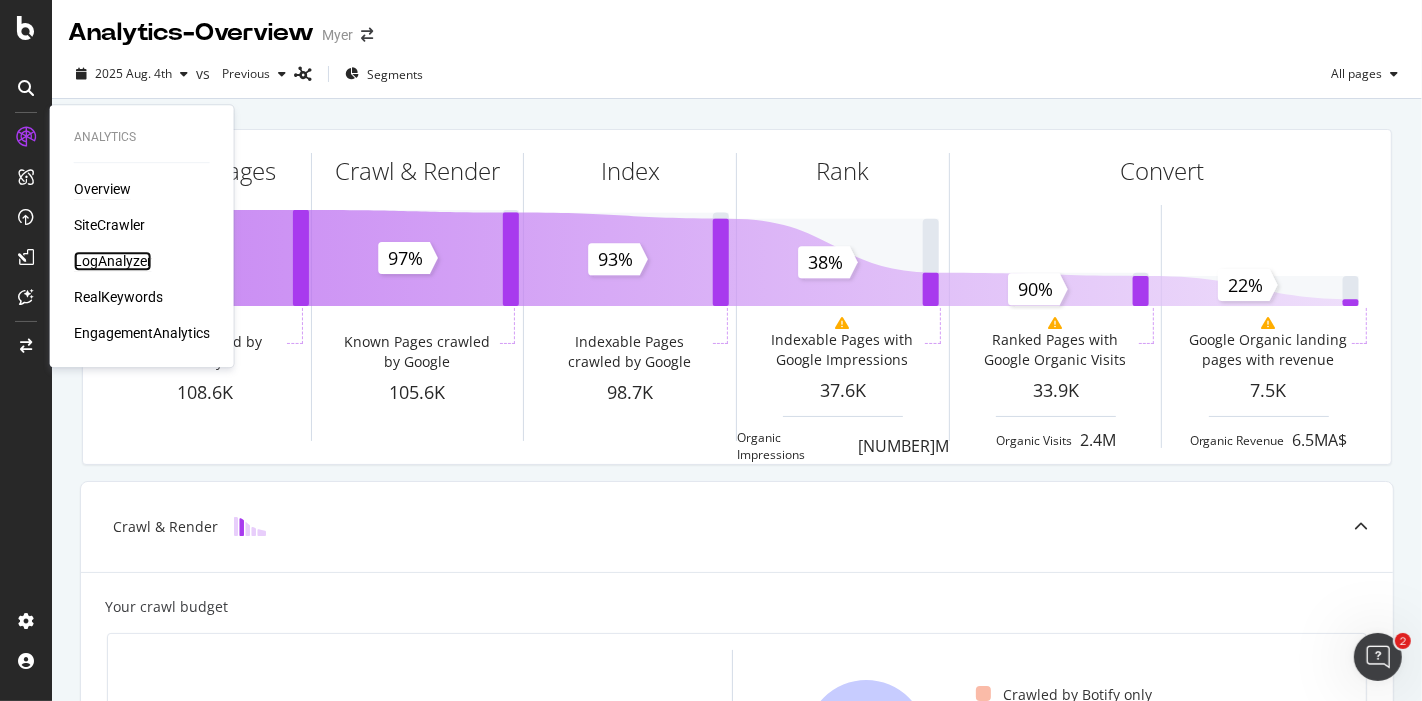 click on "LogAnalyzer" at bounding box center (113, 261) 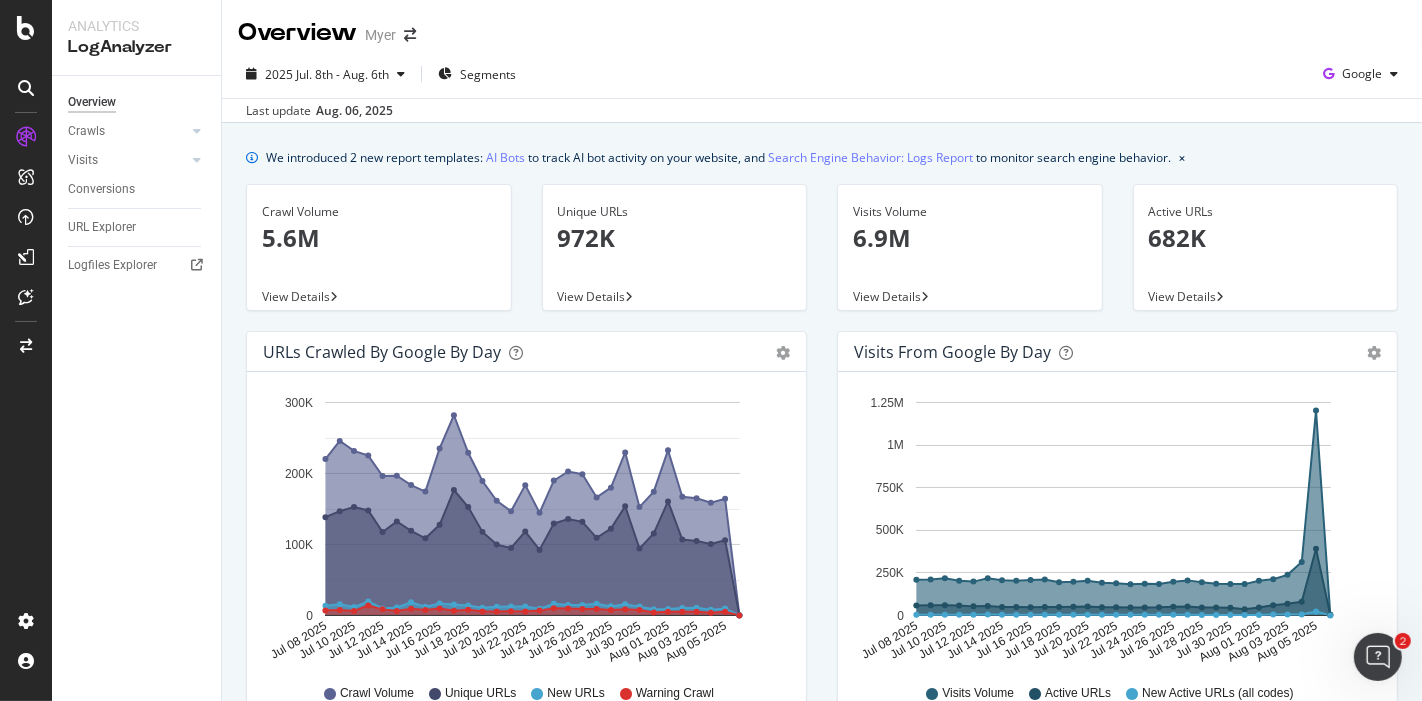 click on "972K" at bounding box center [675, 238] 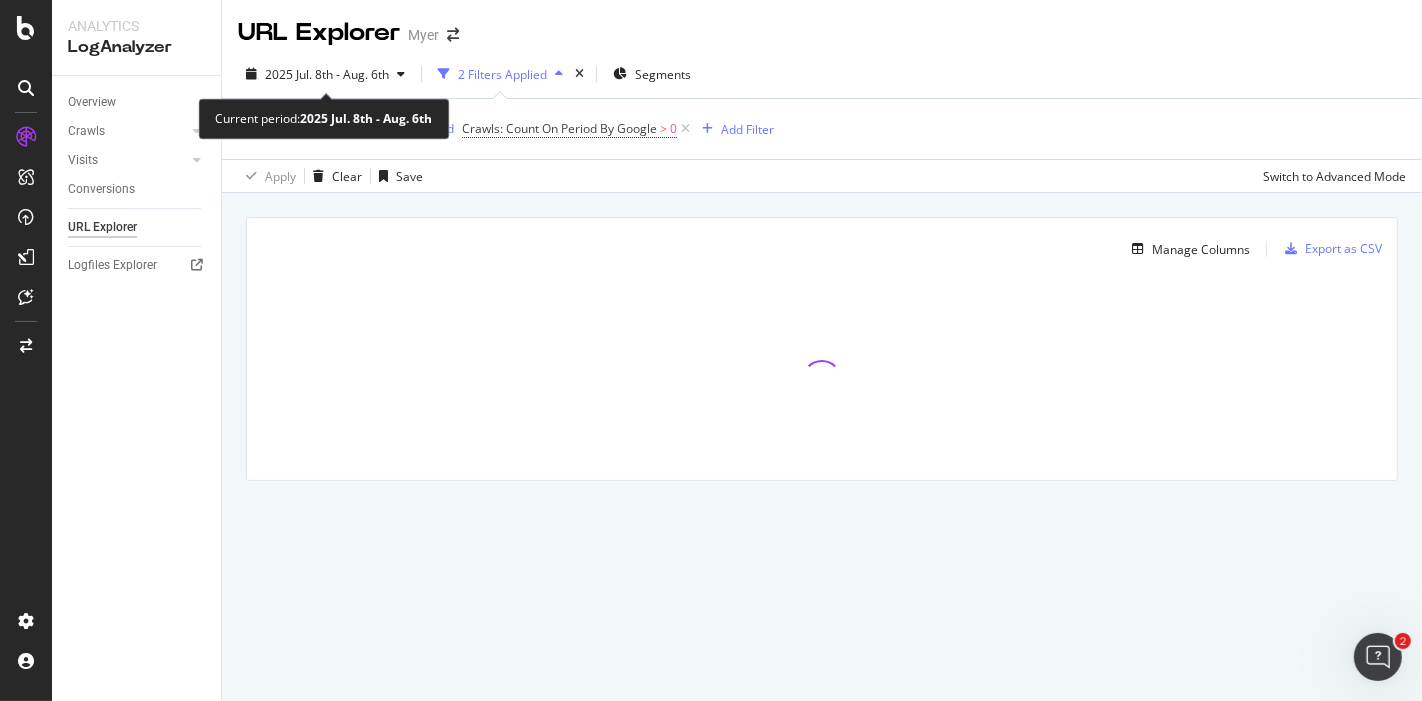 click on "2025 Jul. 8th - Aug. 6th" at bounding box center (327, 74) 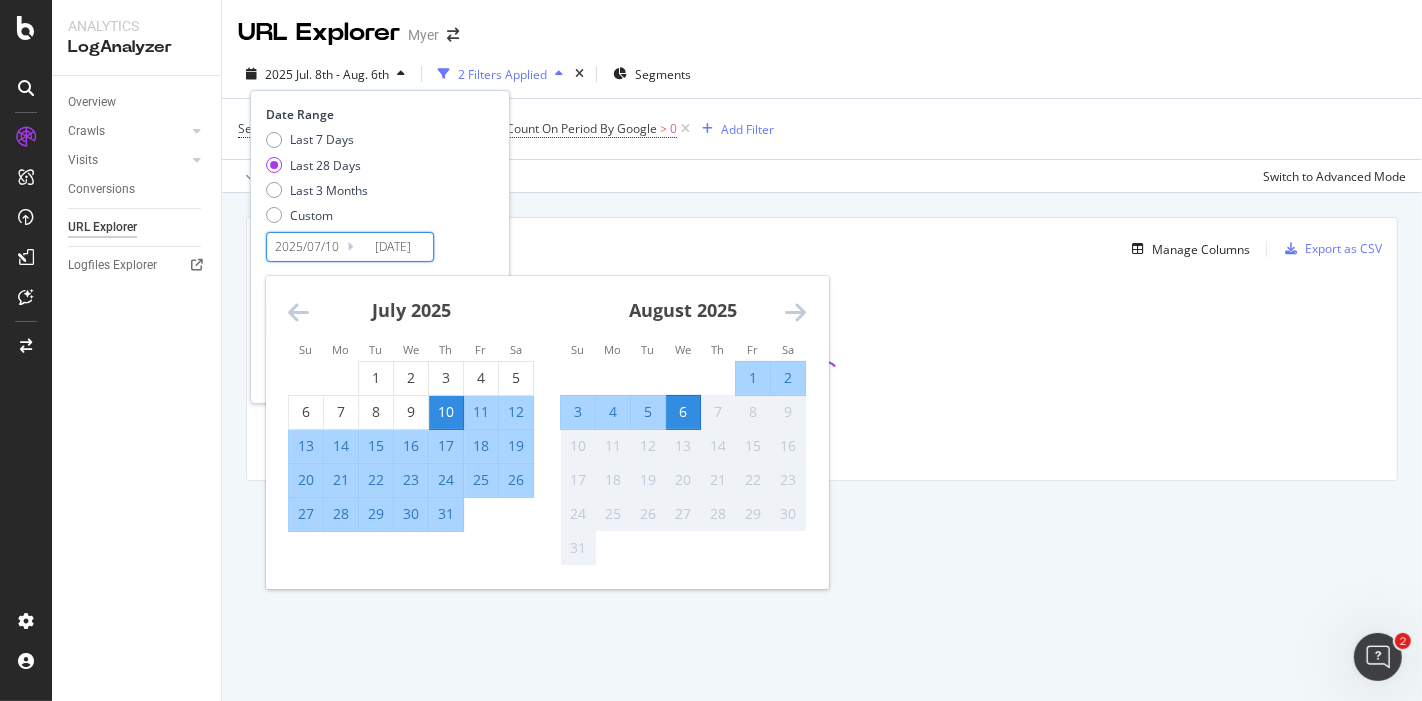 click on "2025/07/10" at bounding box center (307, 247) 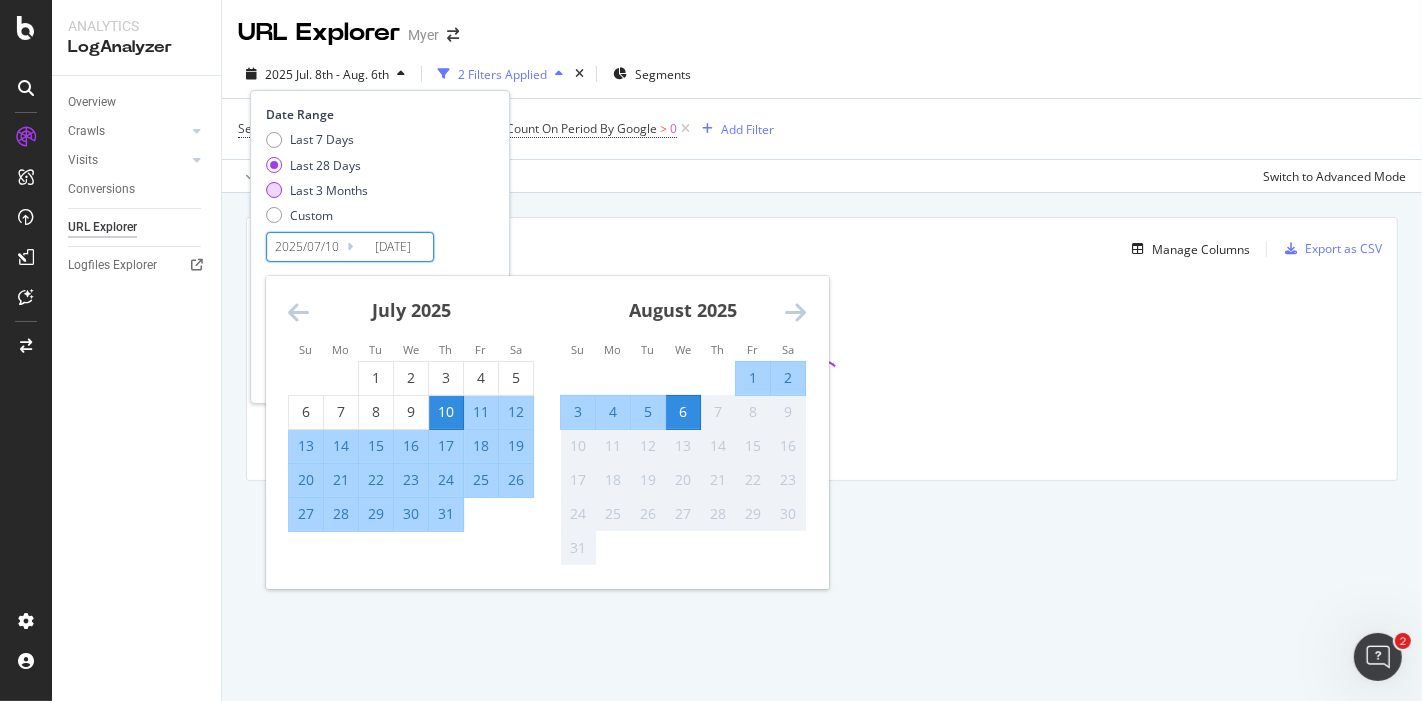 click on "Last 3 Months" at bounding box center (329, 190) 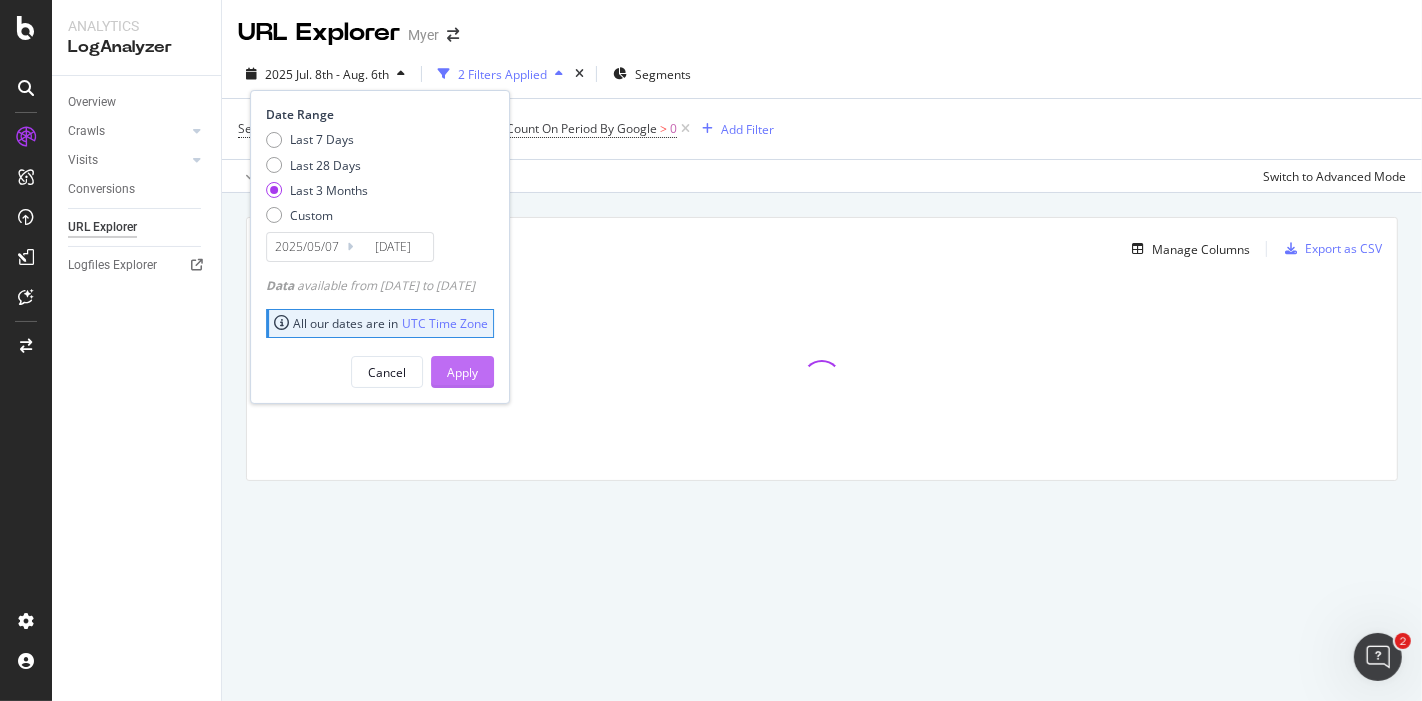 click on "Apply" at bounding box center (462, 372) 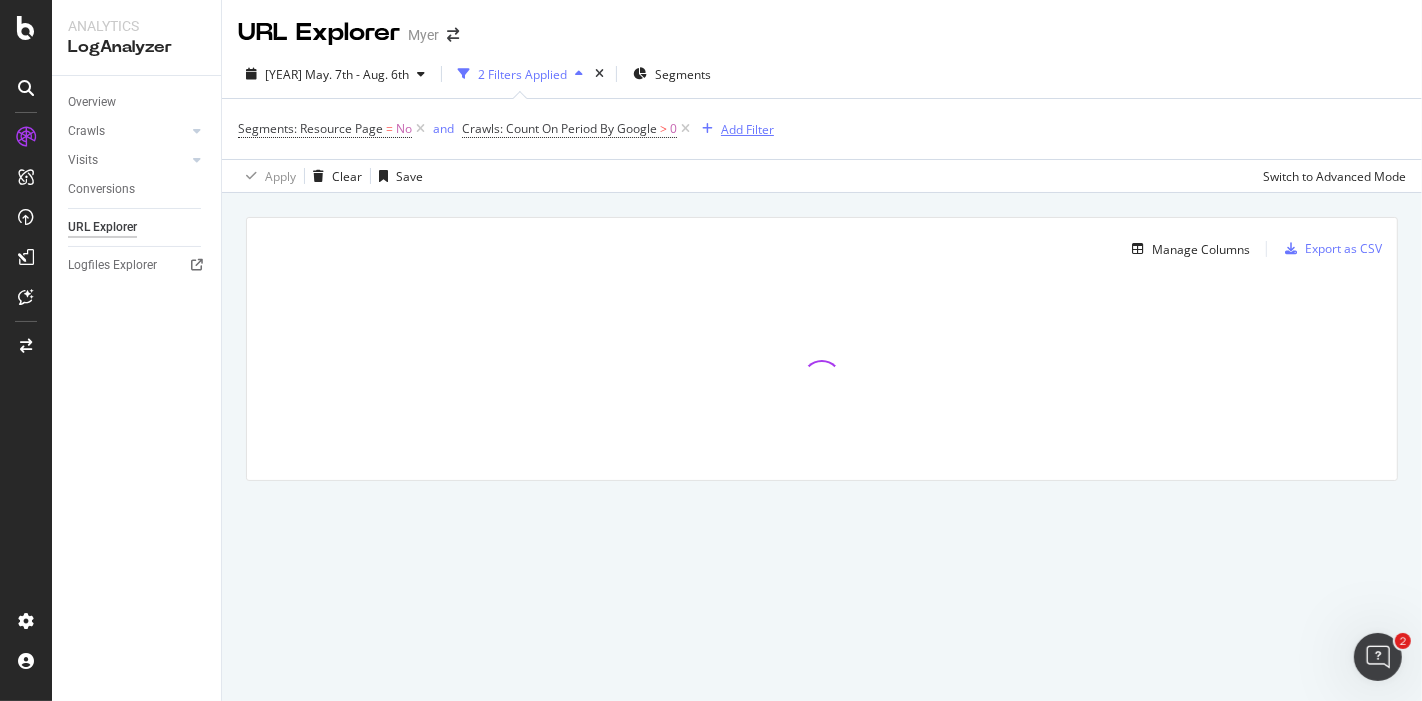click on "Add Filter" at bounding box center [747, 129] 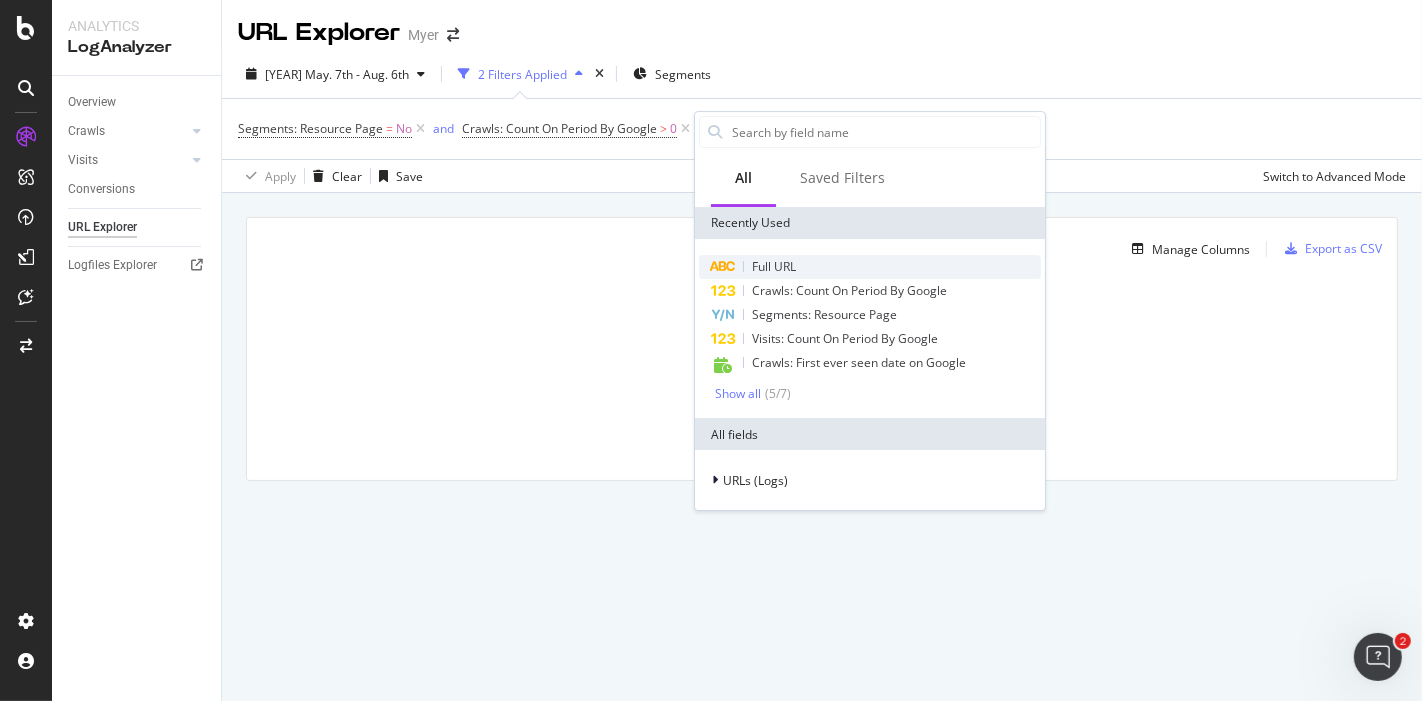 click on "Full URL" at bounding box center [870, 267] 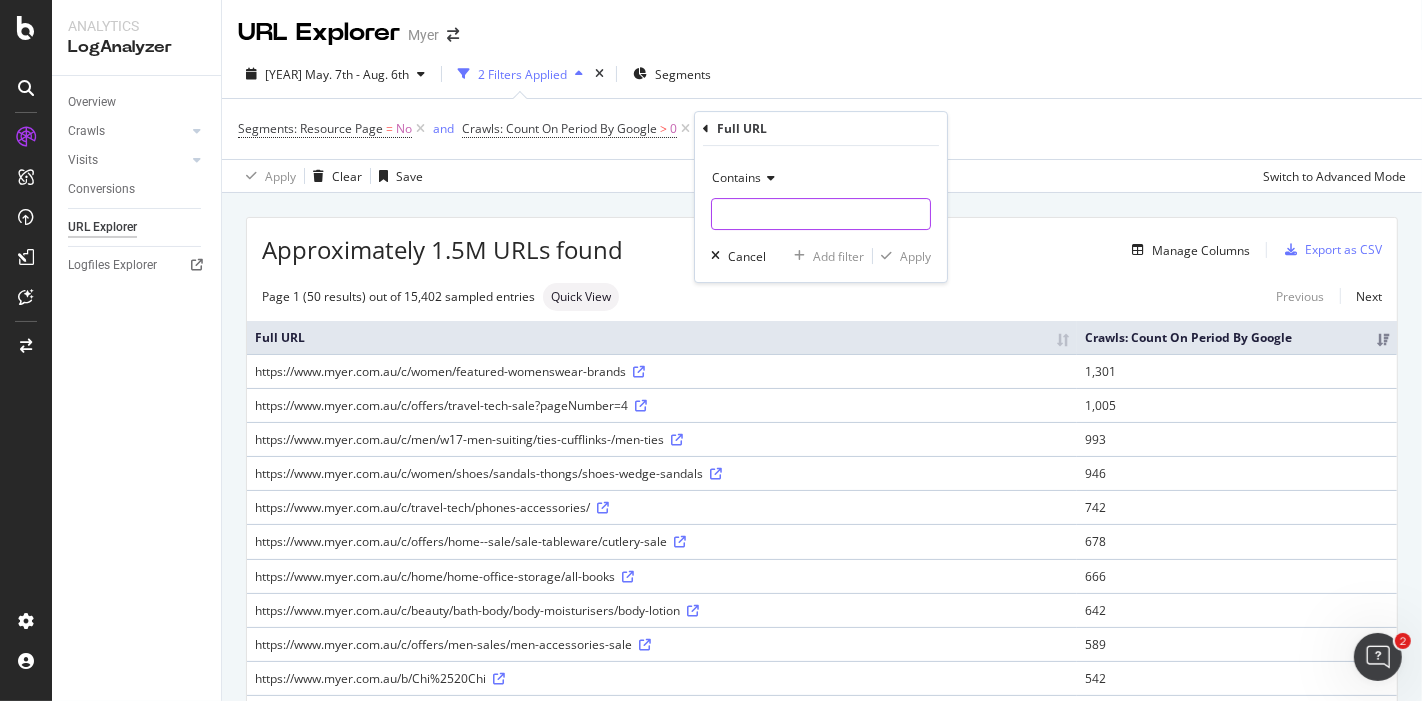 click at bounding box center (821, 214) 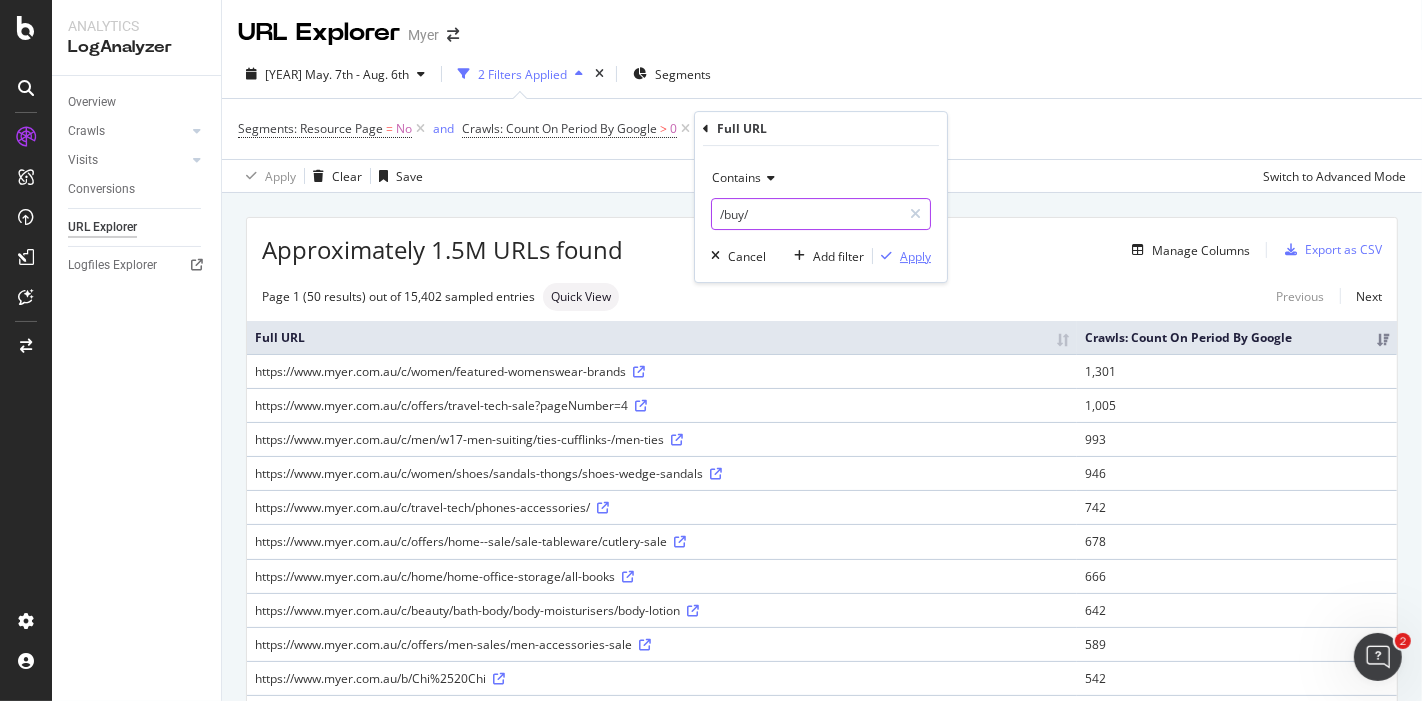 type on "/buy/" 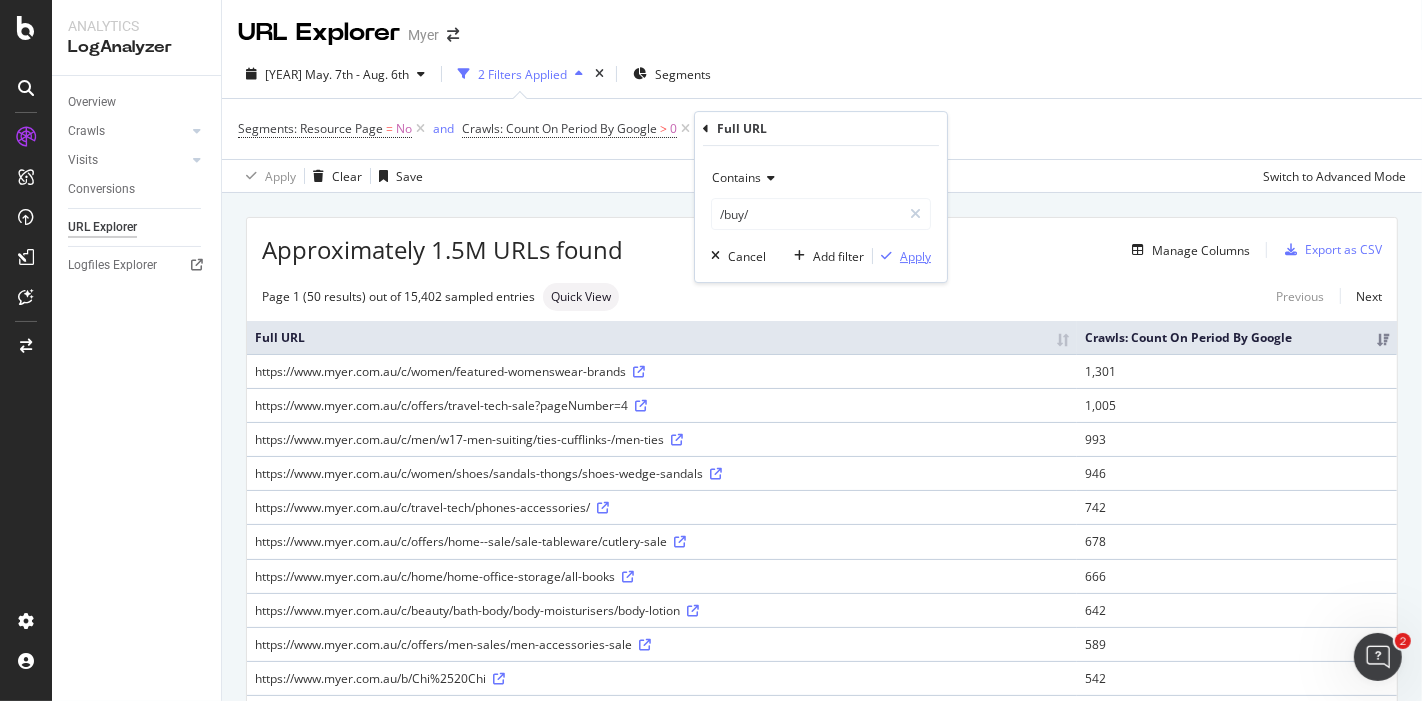 click on "Apply" at bounding box center (915, 256) 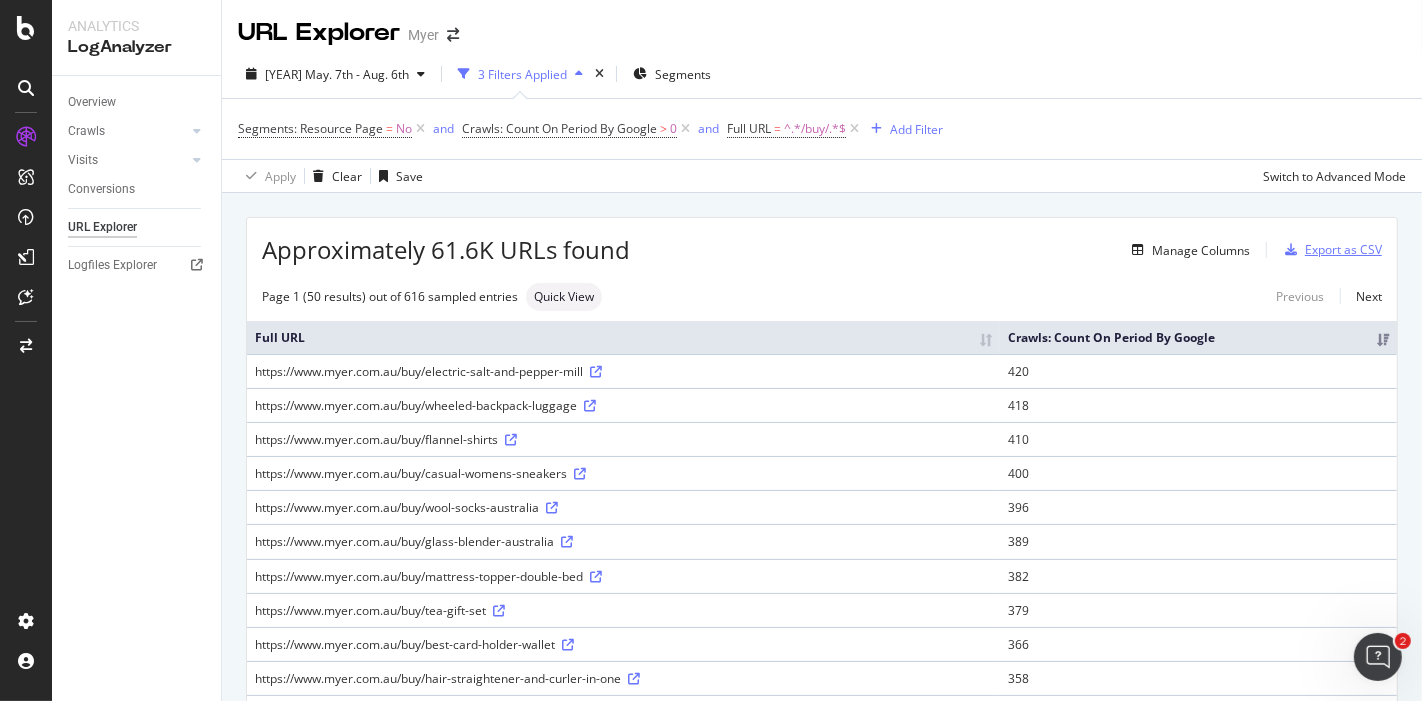 click at bounding box center [1291, 250] 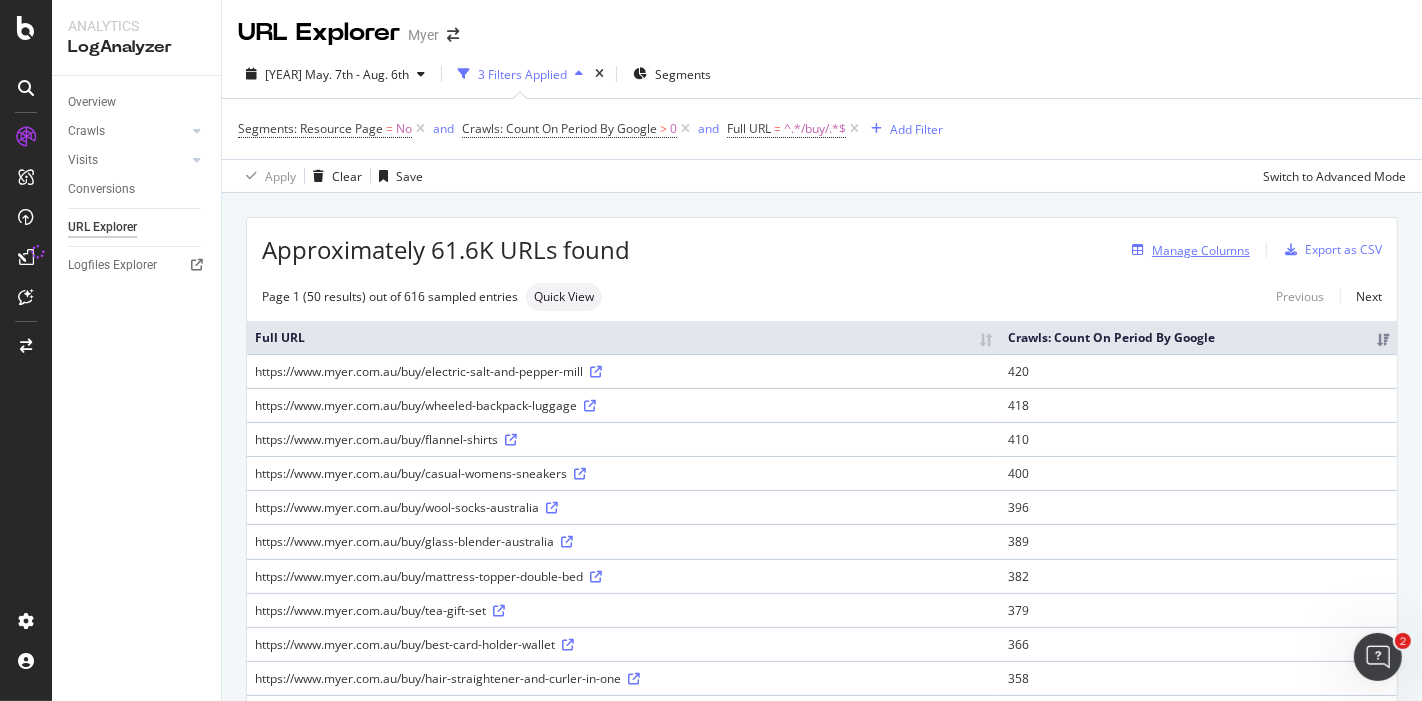 click on "Manage Columns" at bounding box center [1201, 250] 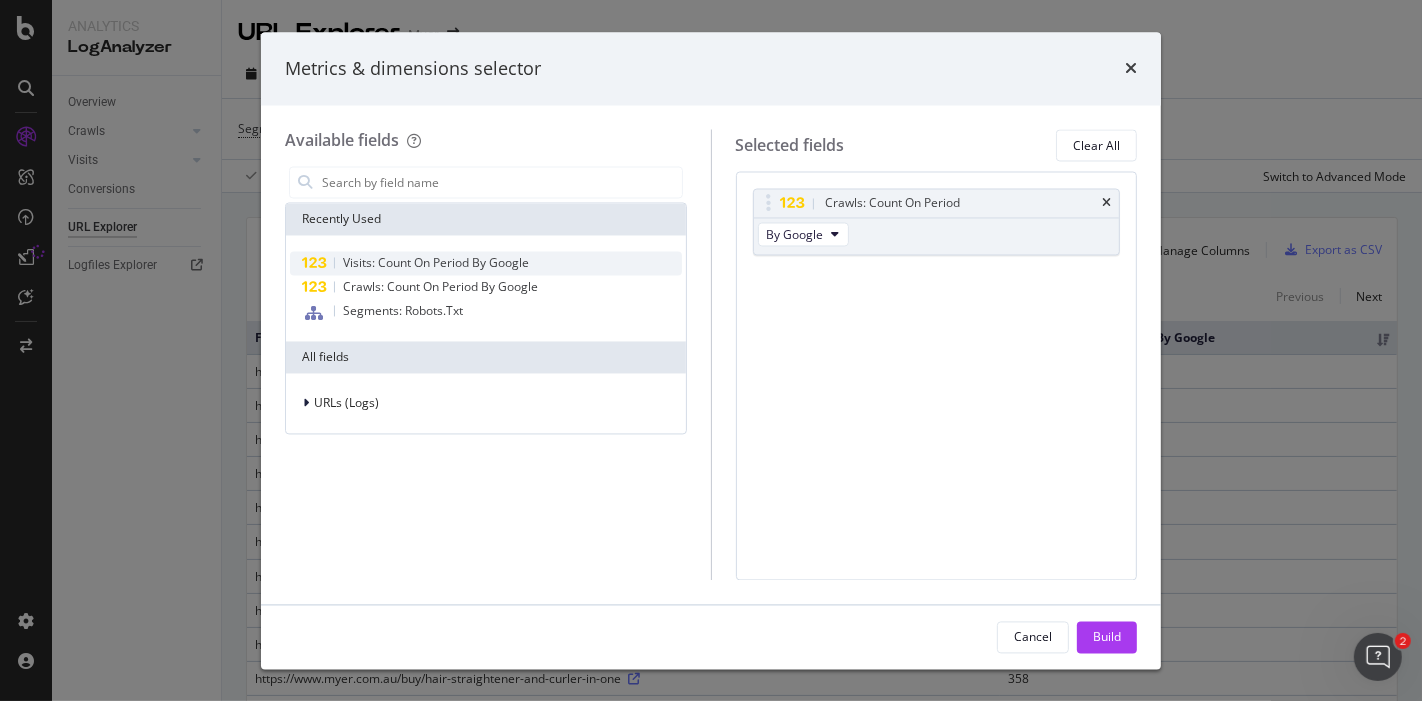 click on "Visits: Count On Period By Google" at bounding box center (486, 264) 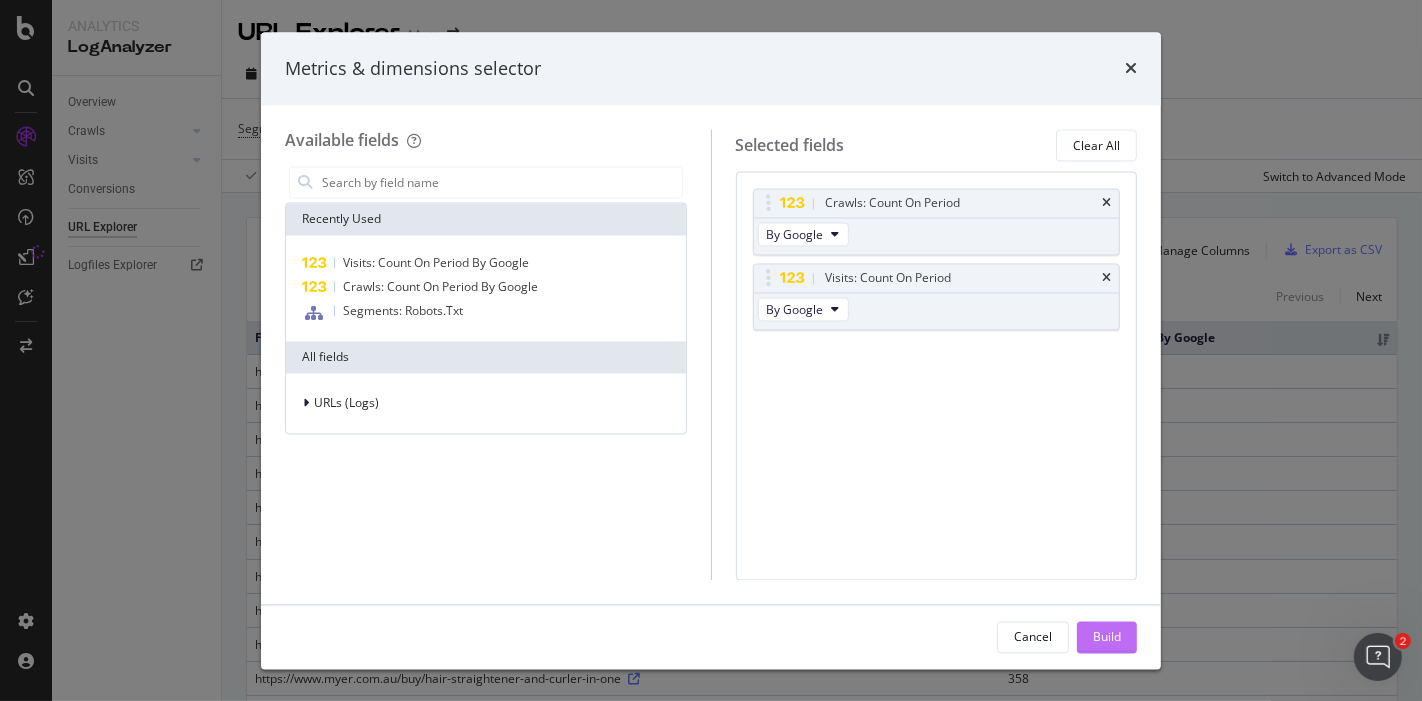 click on "Build" at bounding box center [1107, 636] 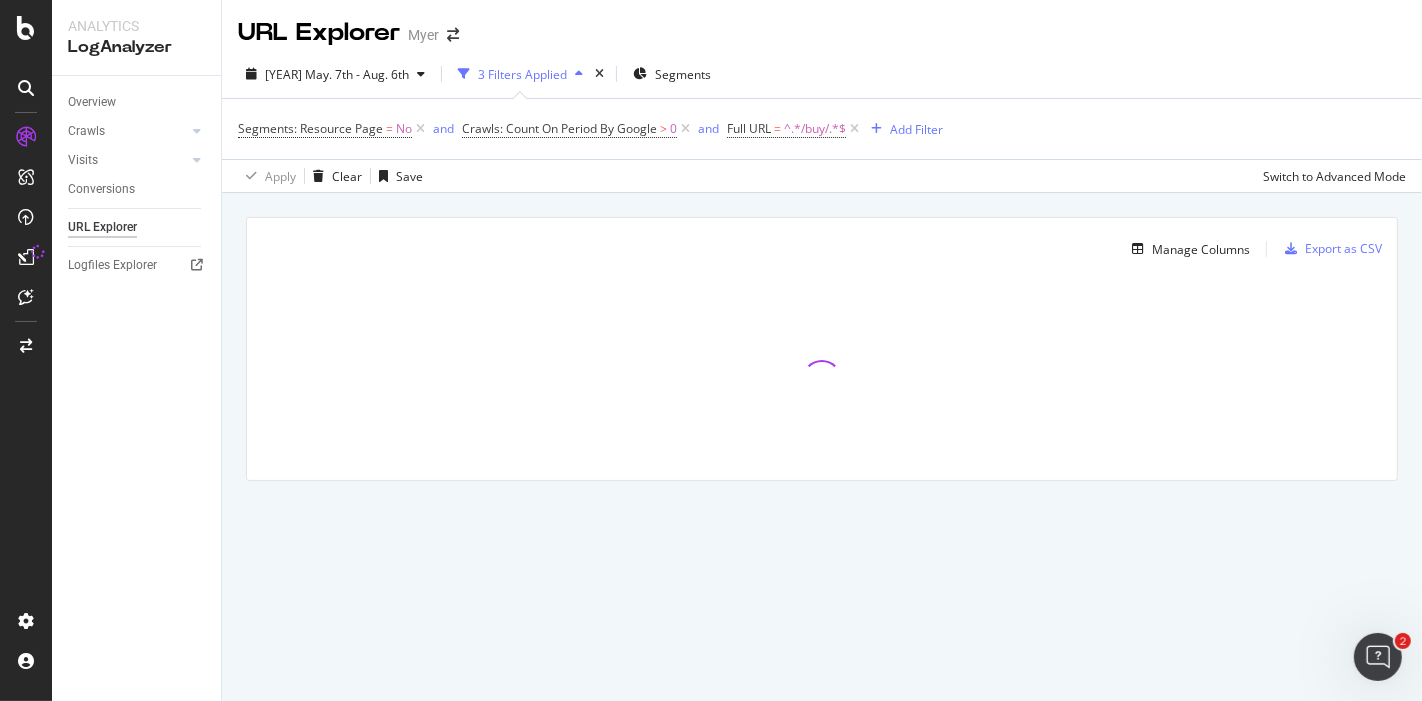 drag, startPoint x: 1083, startPoint y: 526, endPoint x: 1104, endPoint y: 476, distance: 54.230988 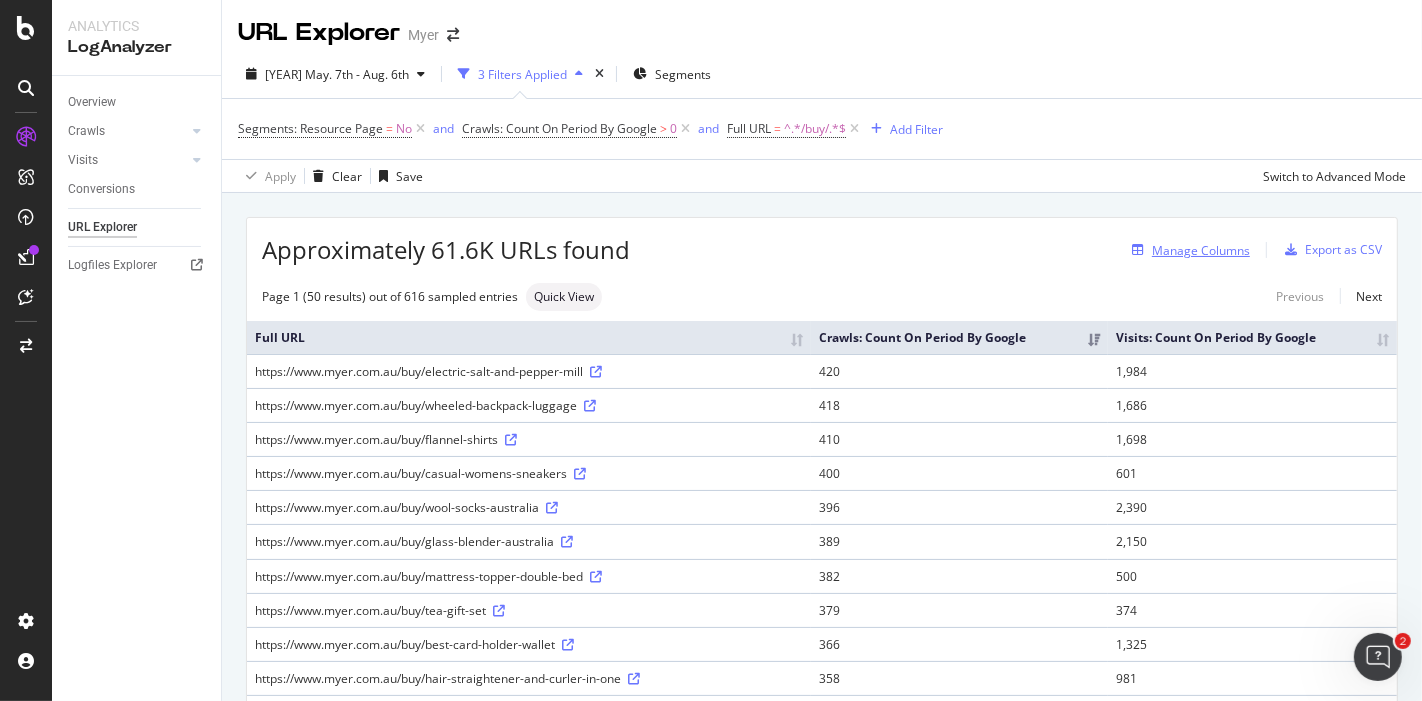 click on "Manage Columns" at bounding box center (1201, 250) 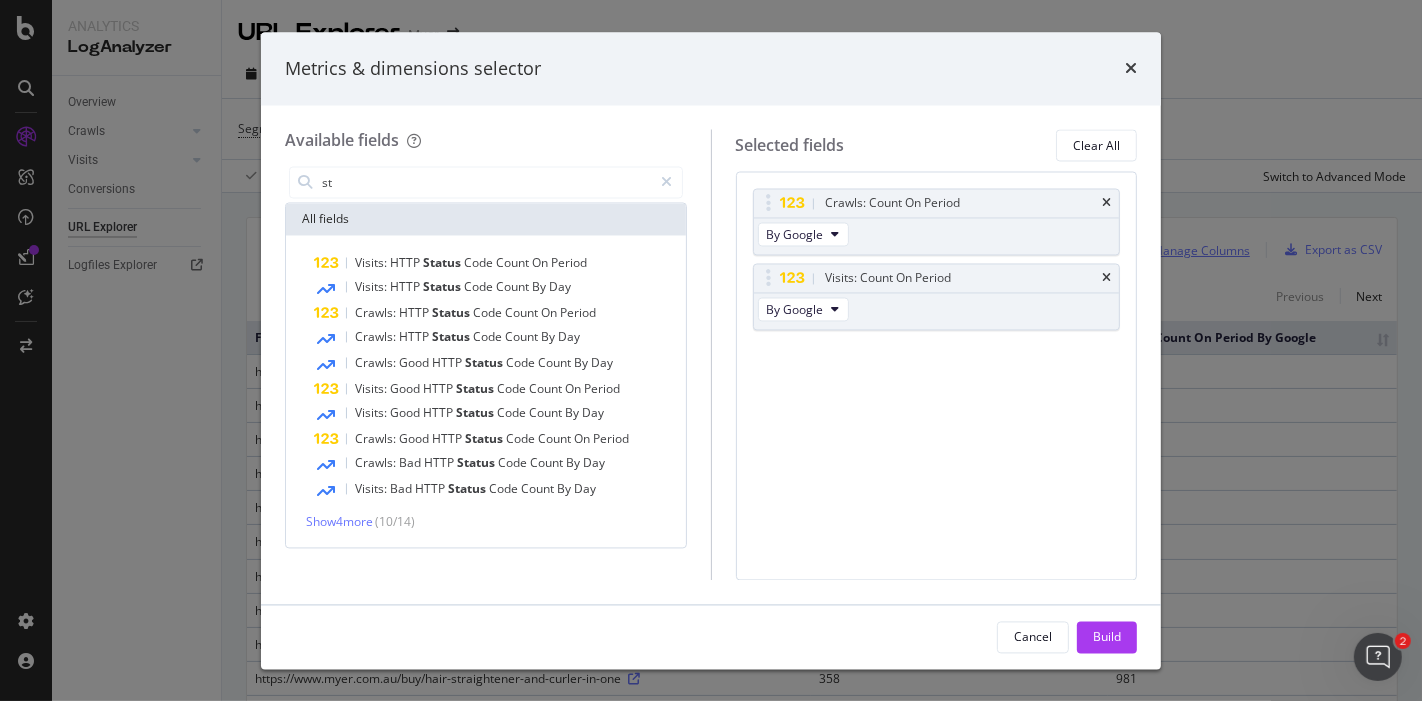 type on "s" 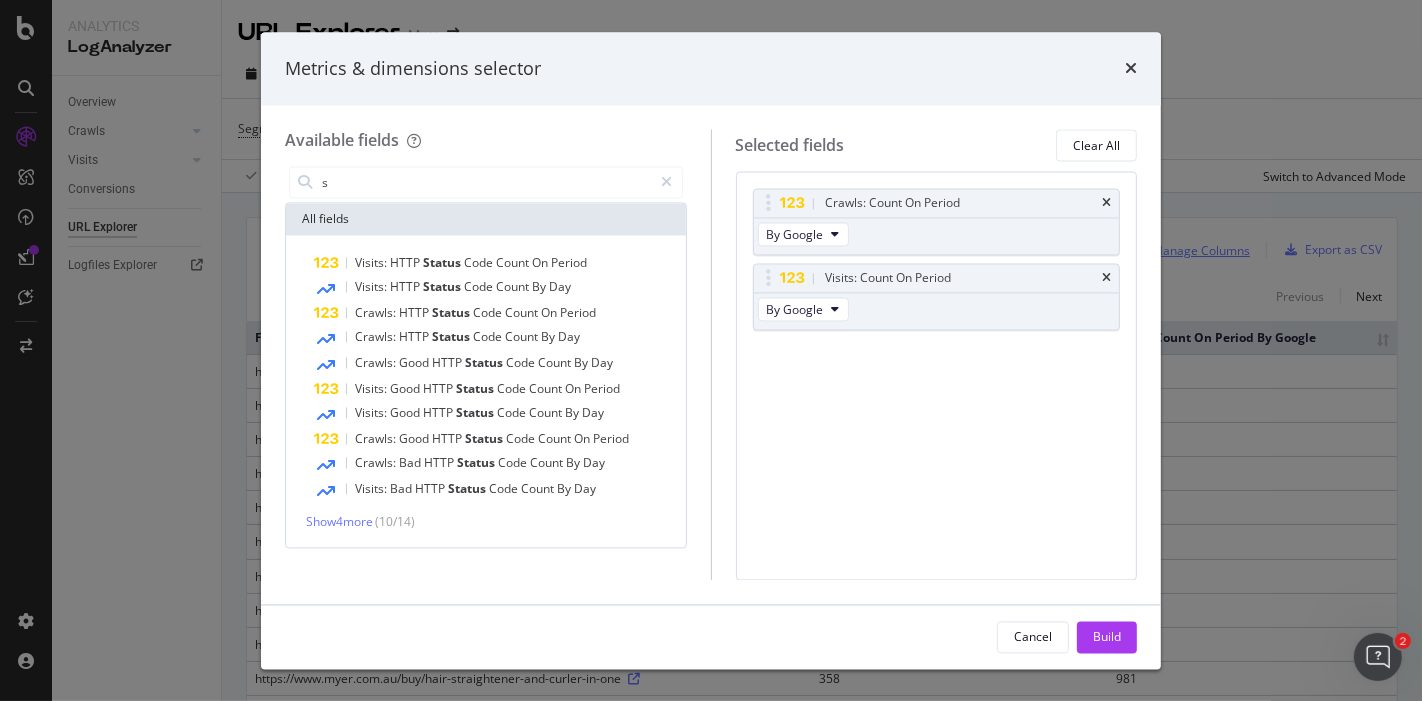 type 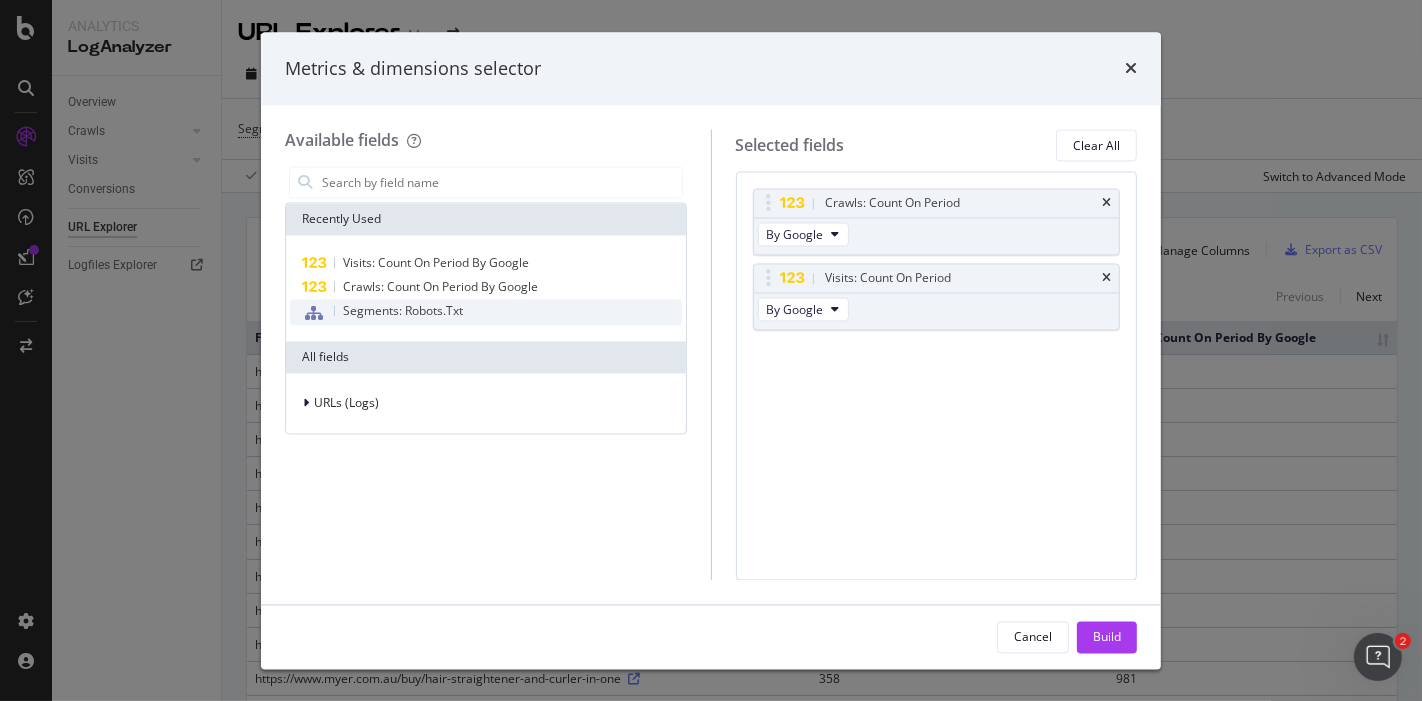 click on "Segments: Robots.Txt" at bounding box center [403, 311] 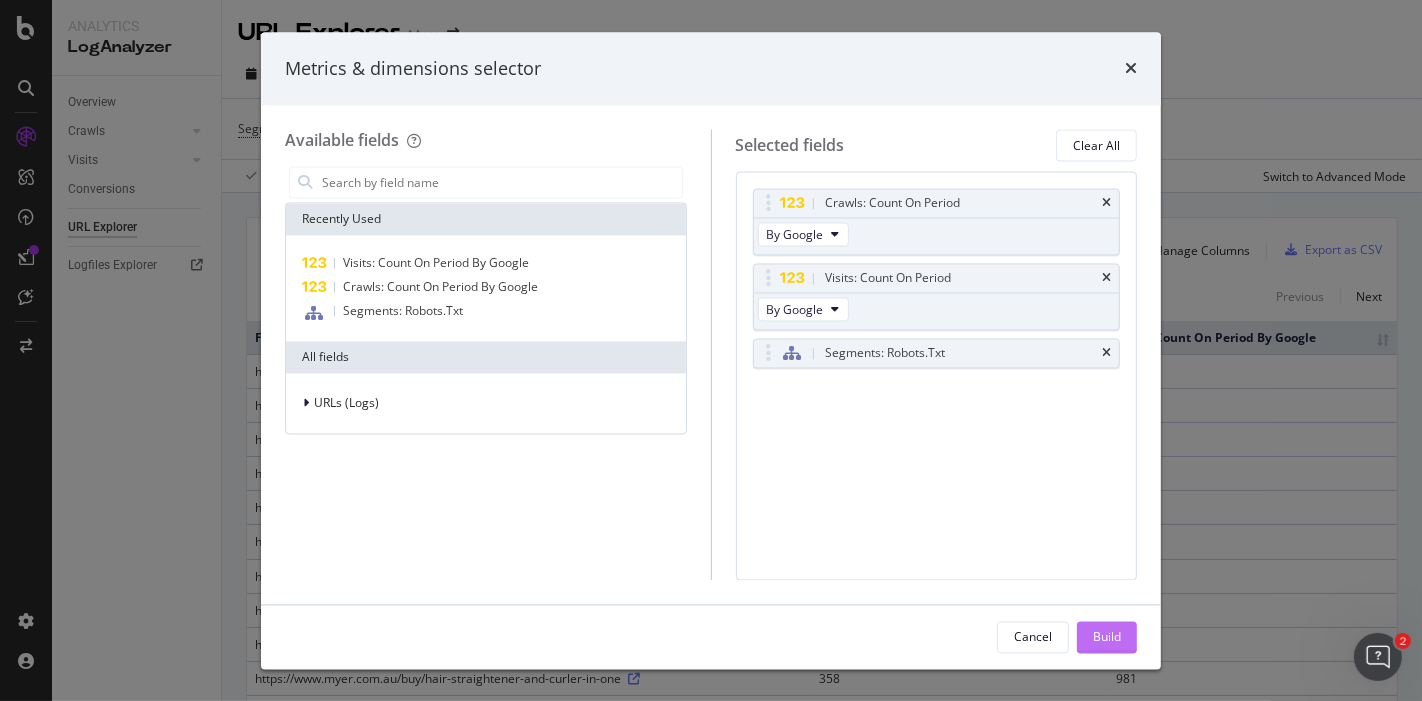 click on "Build" at bounding box center [1107, 636] 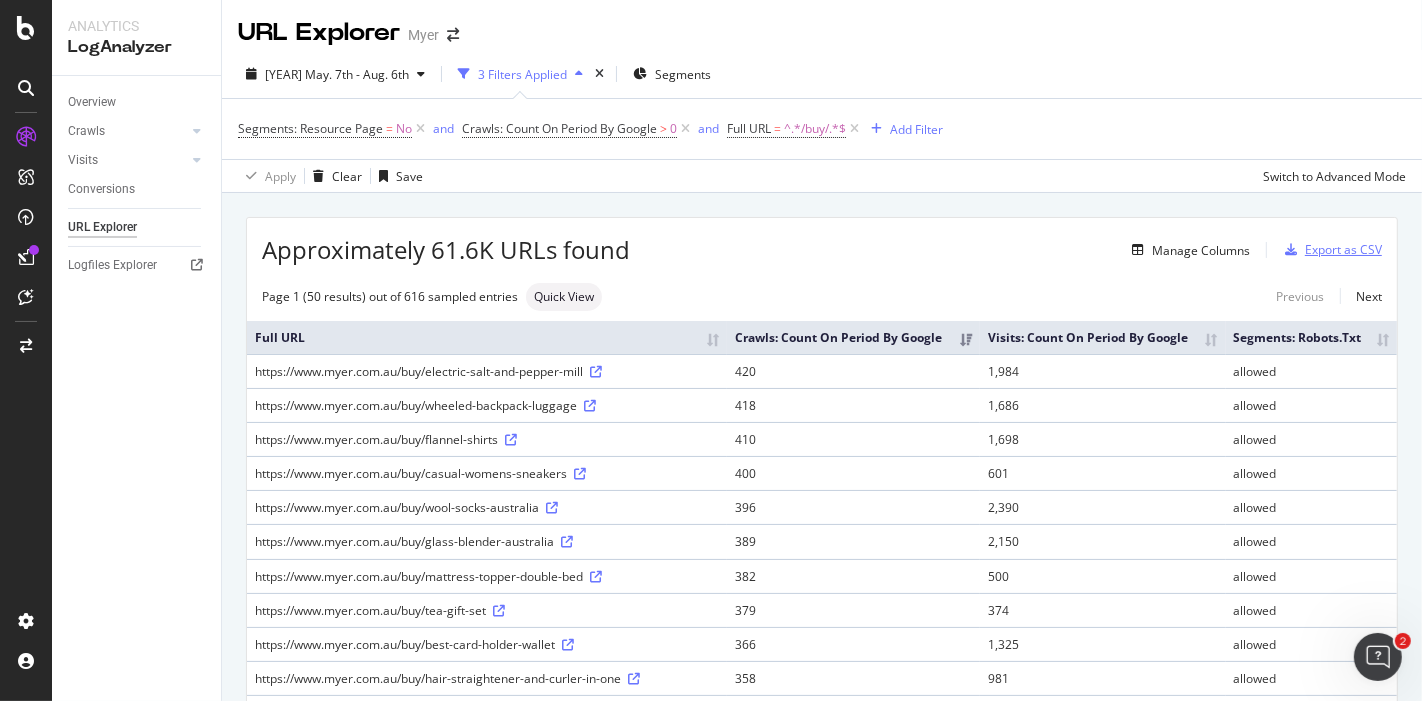 click on "Export as CSV" at bounding box center (1343, 249) 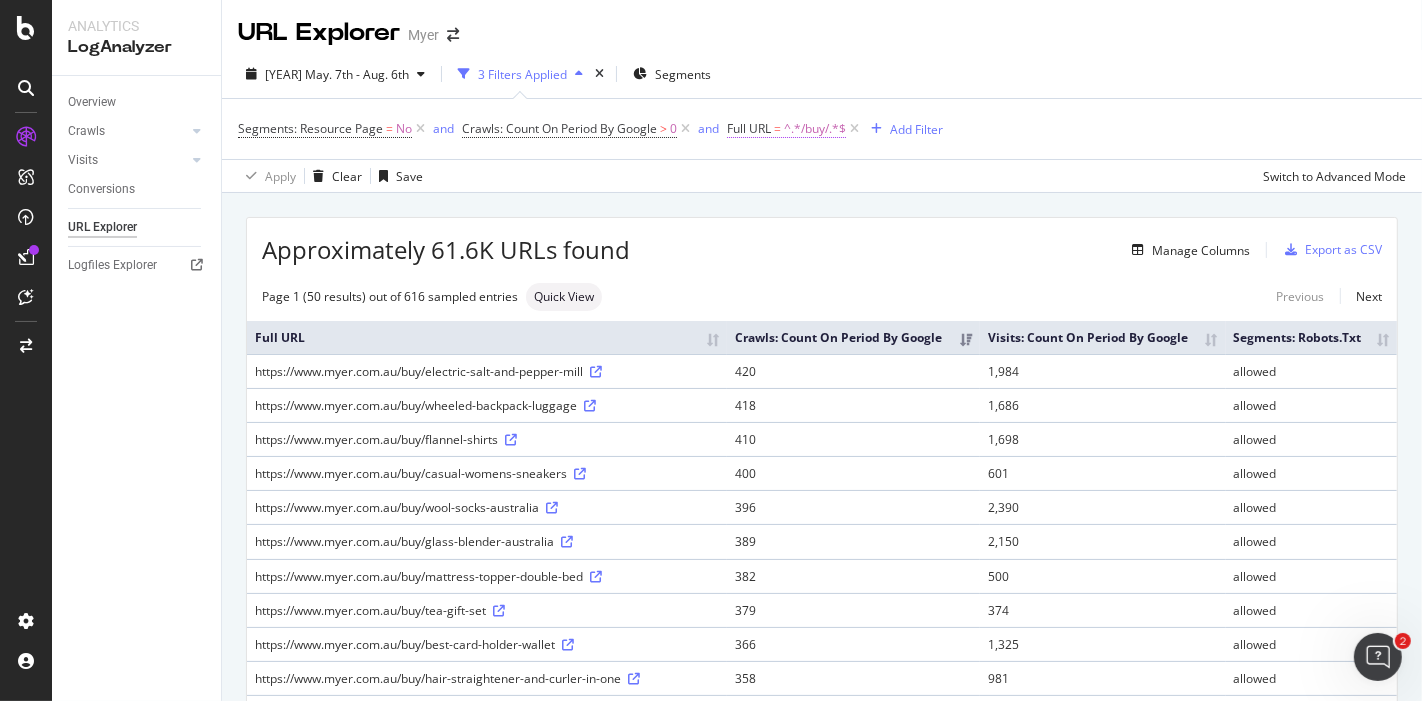 click on "^.*/buy/.*$" at bounding box center (815, 129) 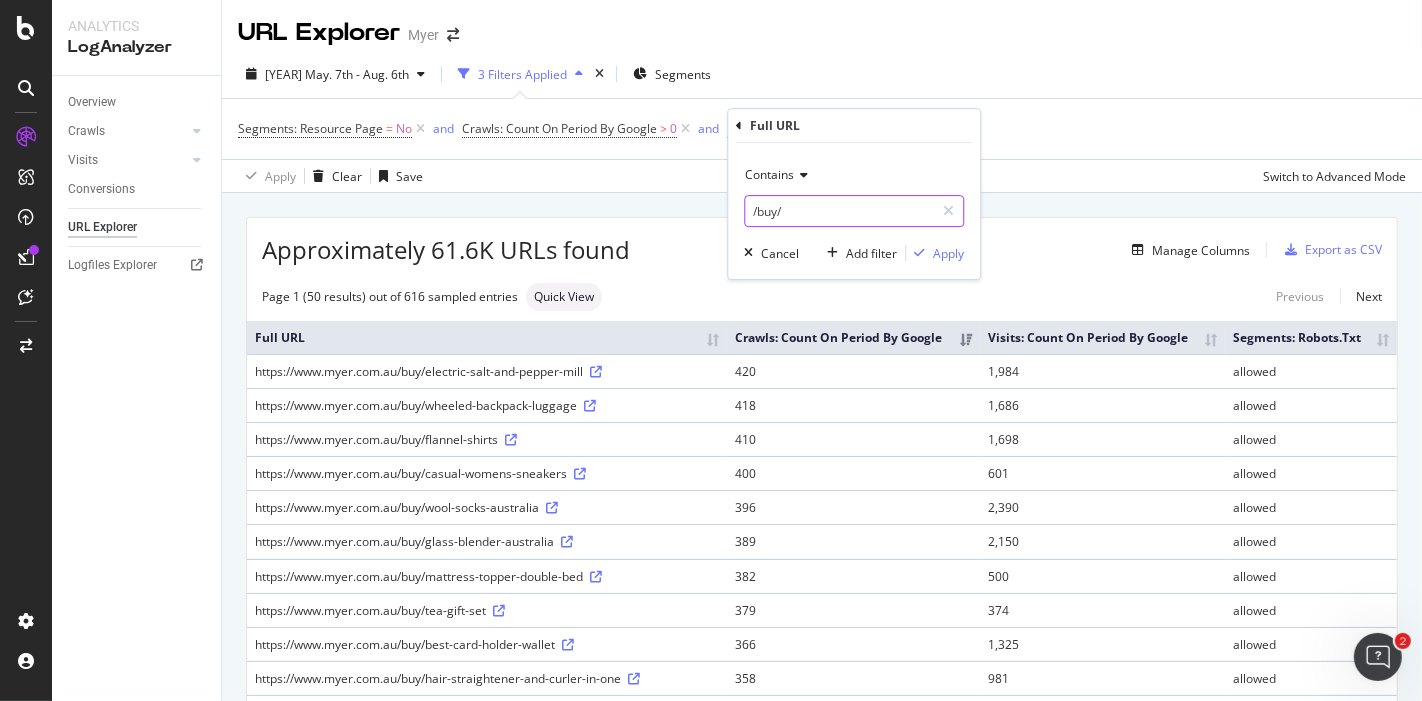 click on "/buy/" at bounding box center [839, 211] 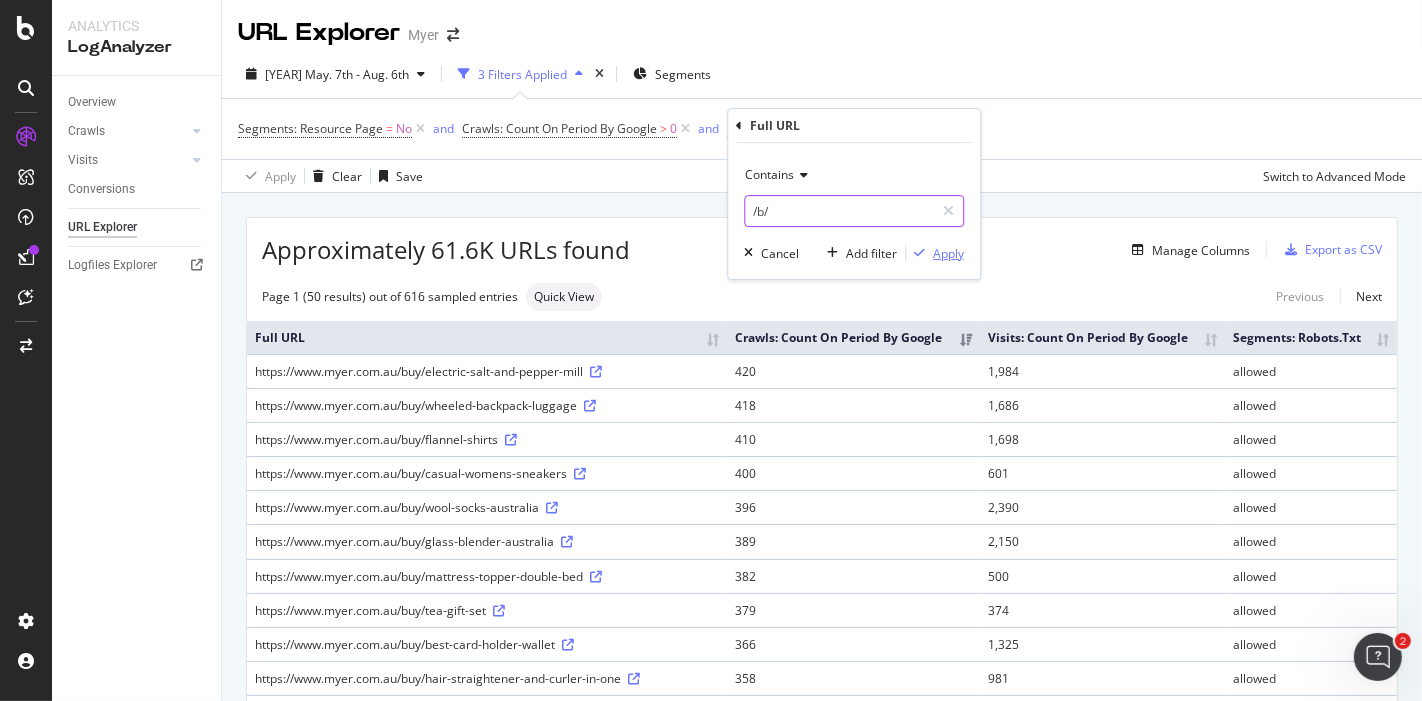type on "/b/" 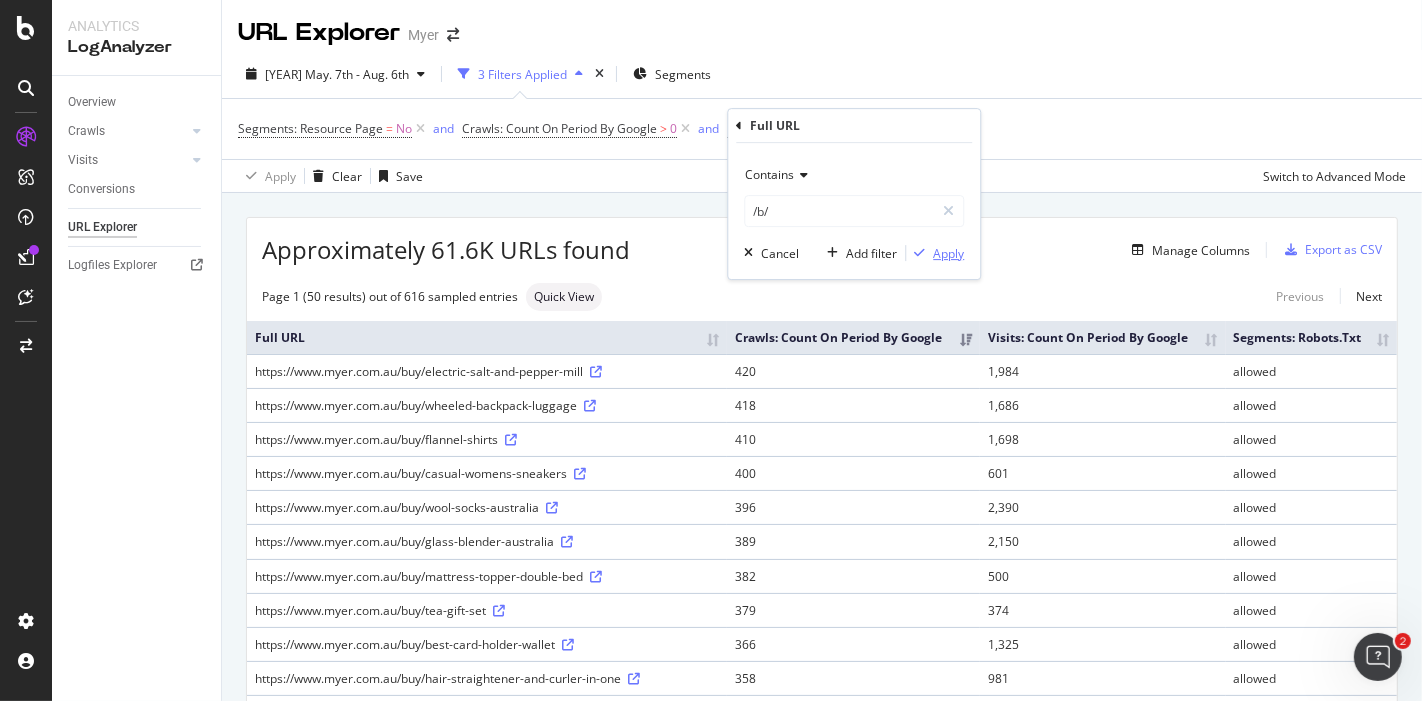 click on "Apply" at bounding box center [948, 253] 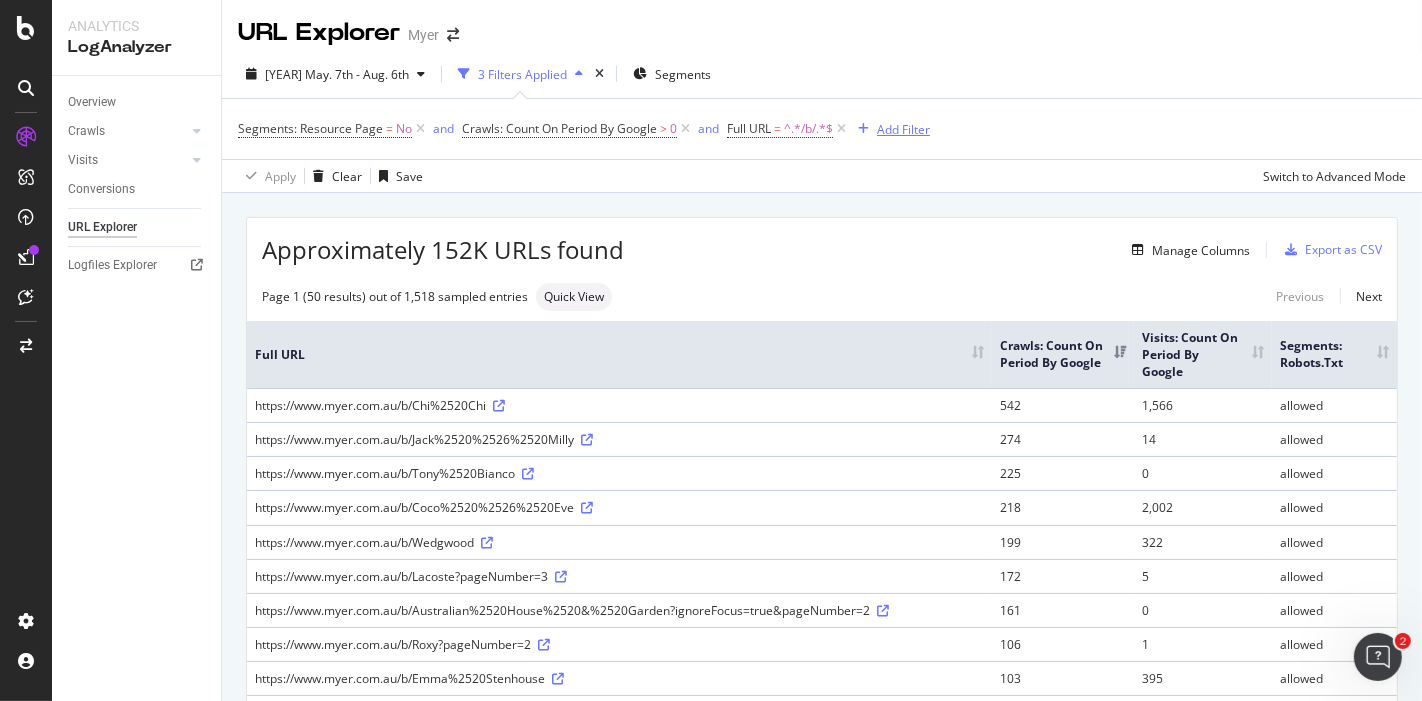 click on "Add Filter" at bounding box center (903, 129) 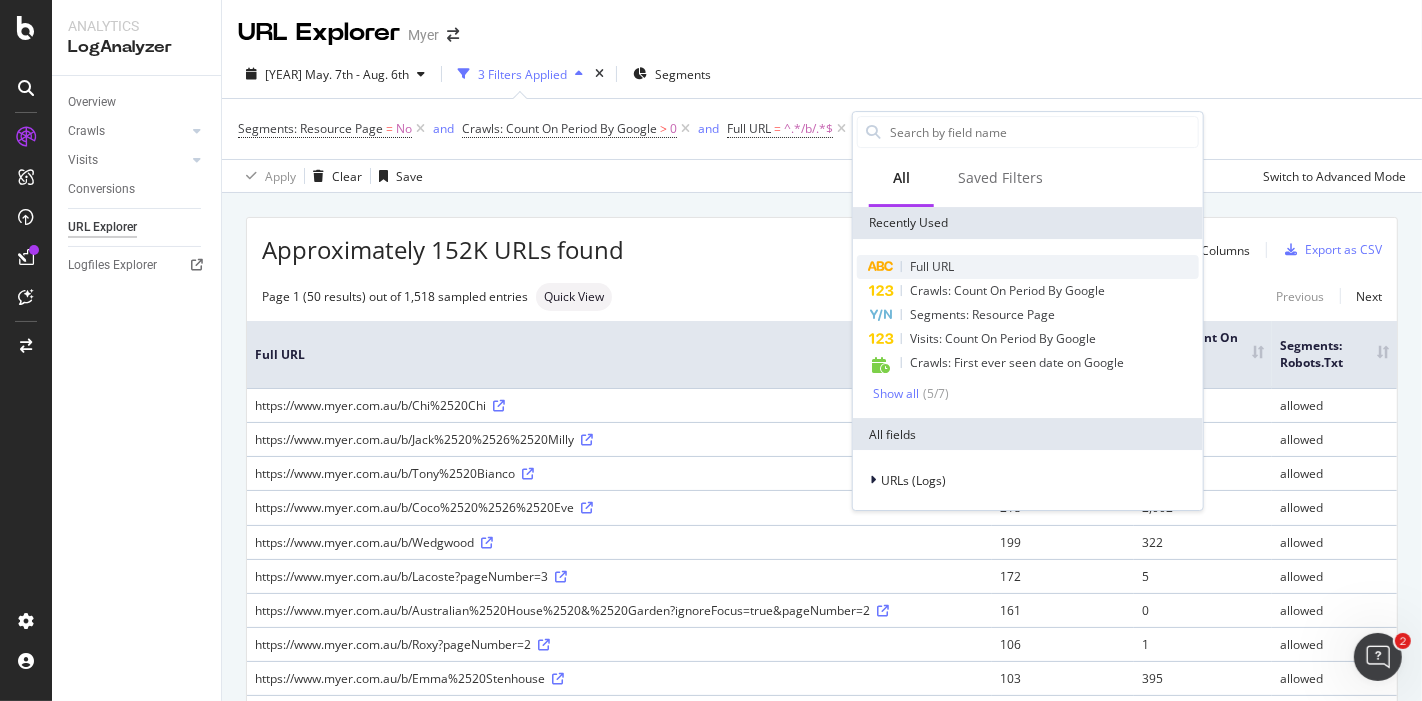 click on "Full URL" at bounding box center (932, 266) 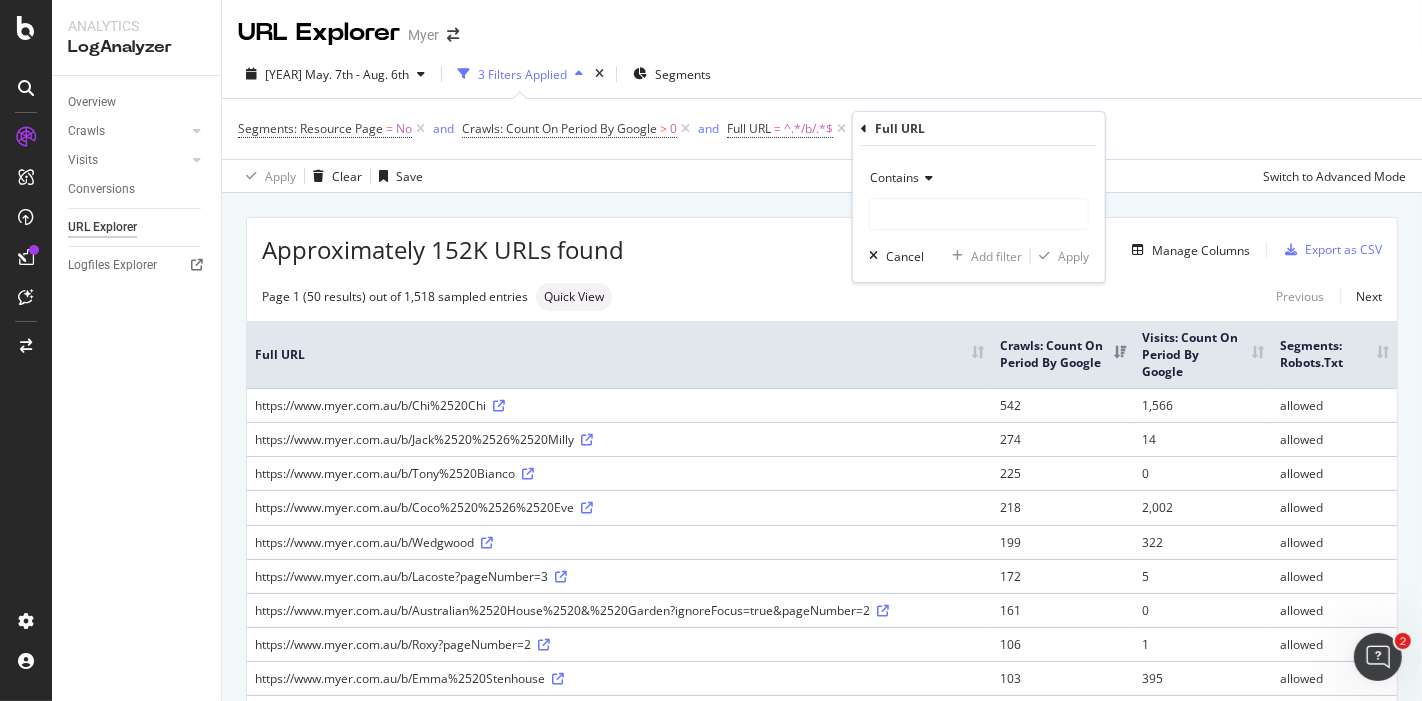 click on "Contains" at bounding box center [894, 177] 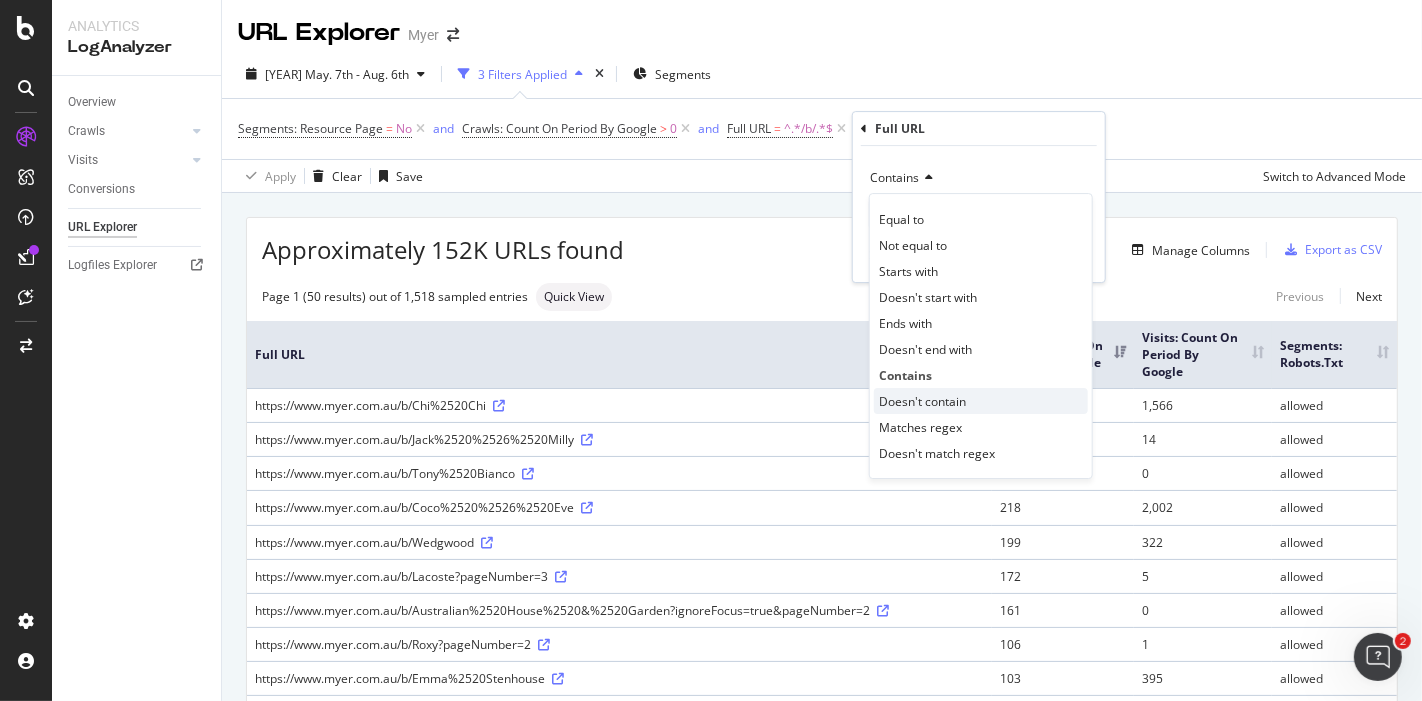 click on "Doesn't contain" at bounding box center [922, 401] 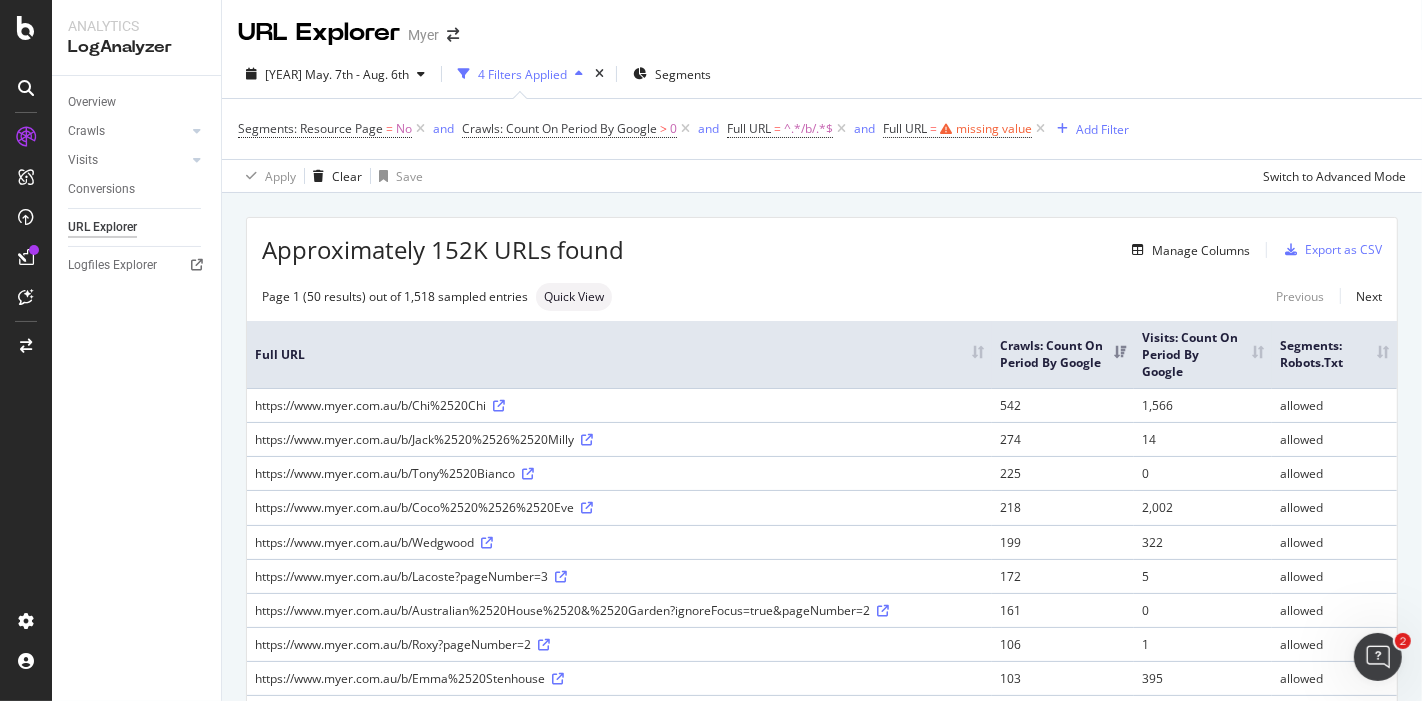 click on "https://www.myer.com.au/b/Chi%2520Chi" at bounding box center (619, 405) 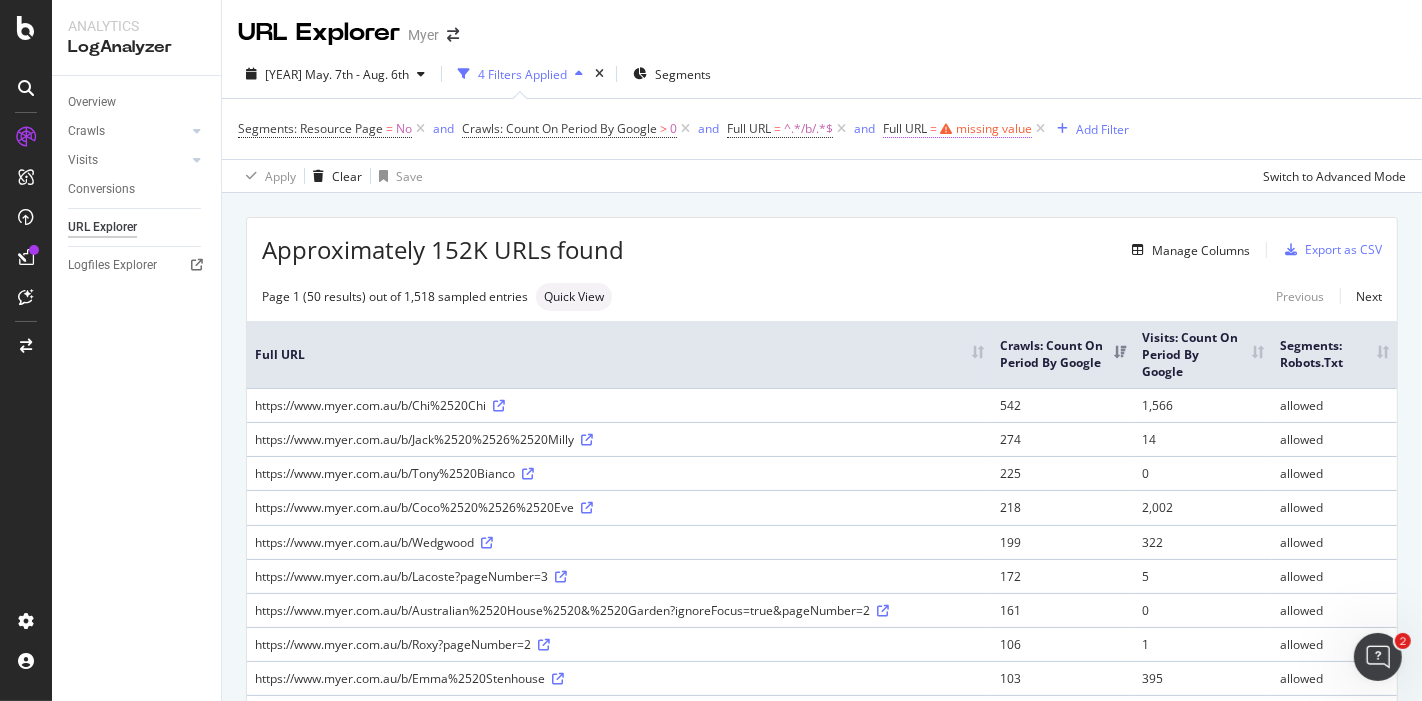 click on "missing value" at bounding box center [994, 128] 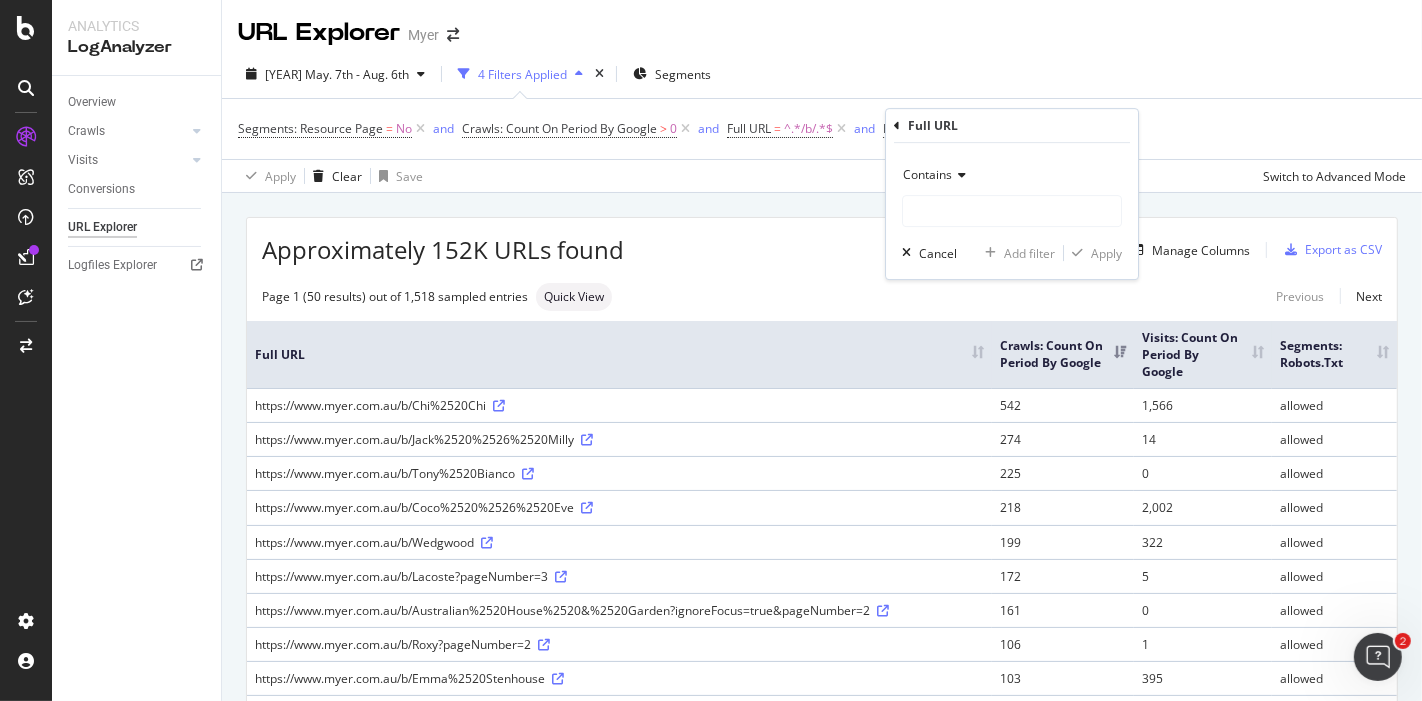 click at bounding box center [959, 175] 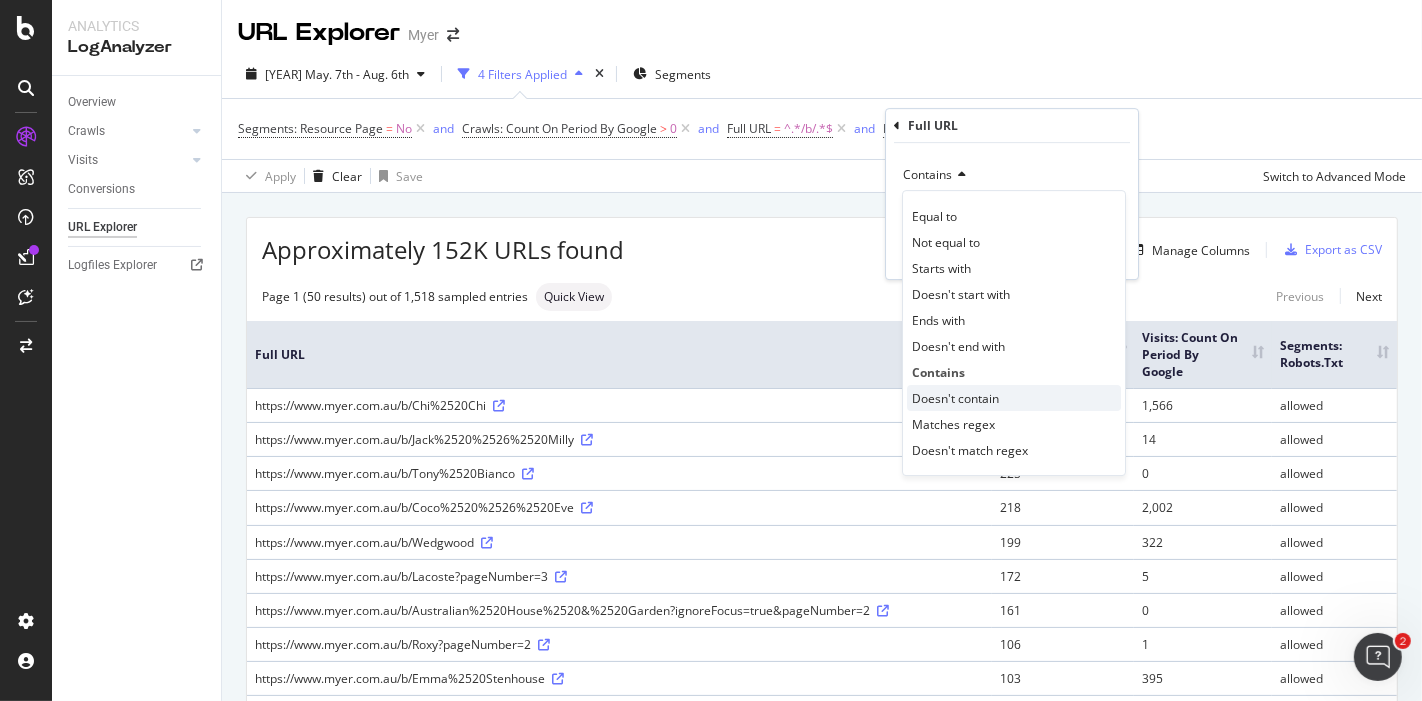 click on "Doesn't contain" at bounding box center (955, 398) 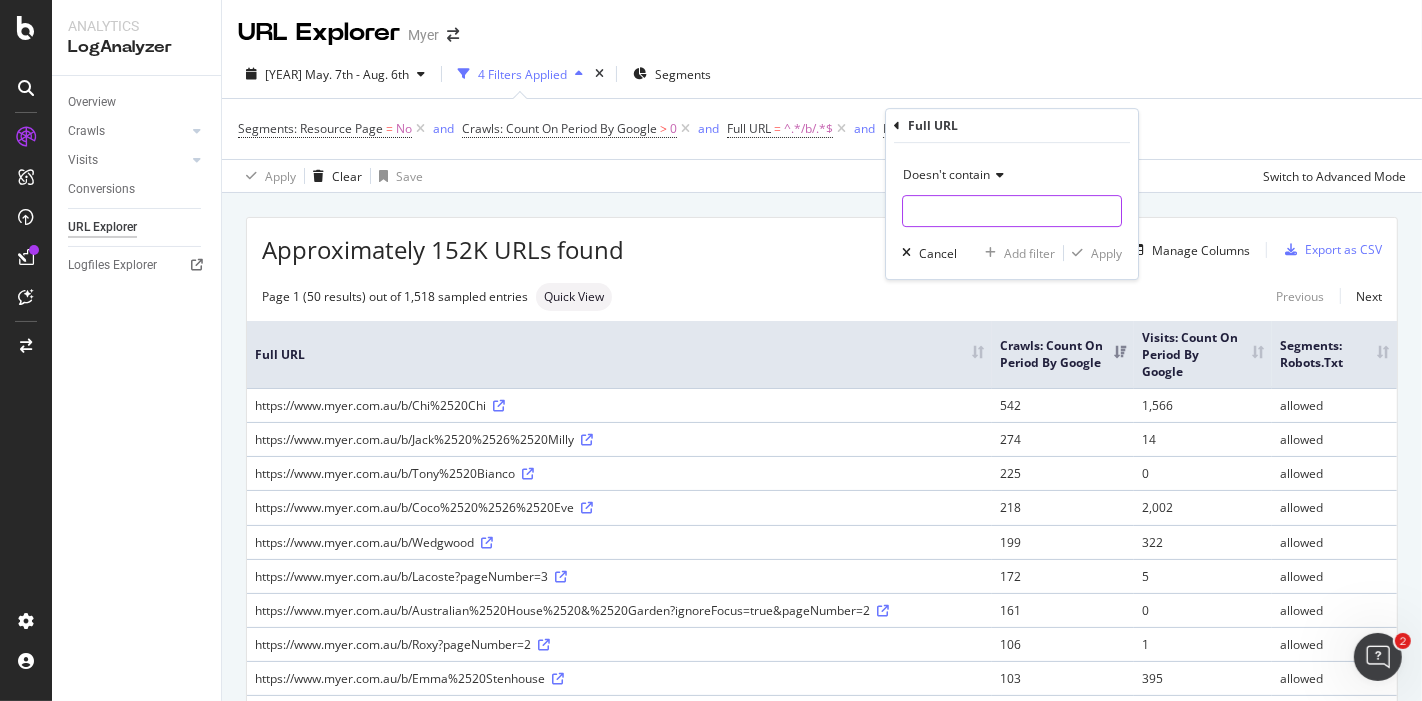 click at bounding box center (1012, 211) 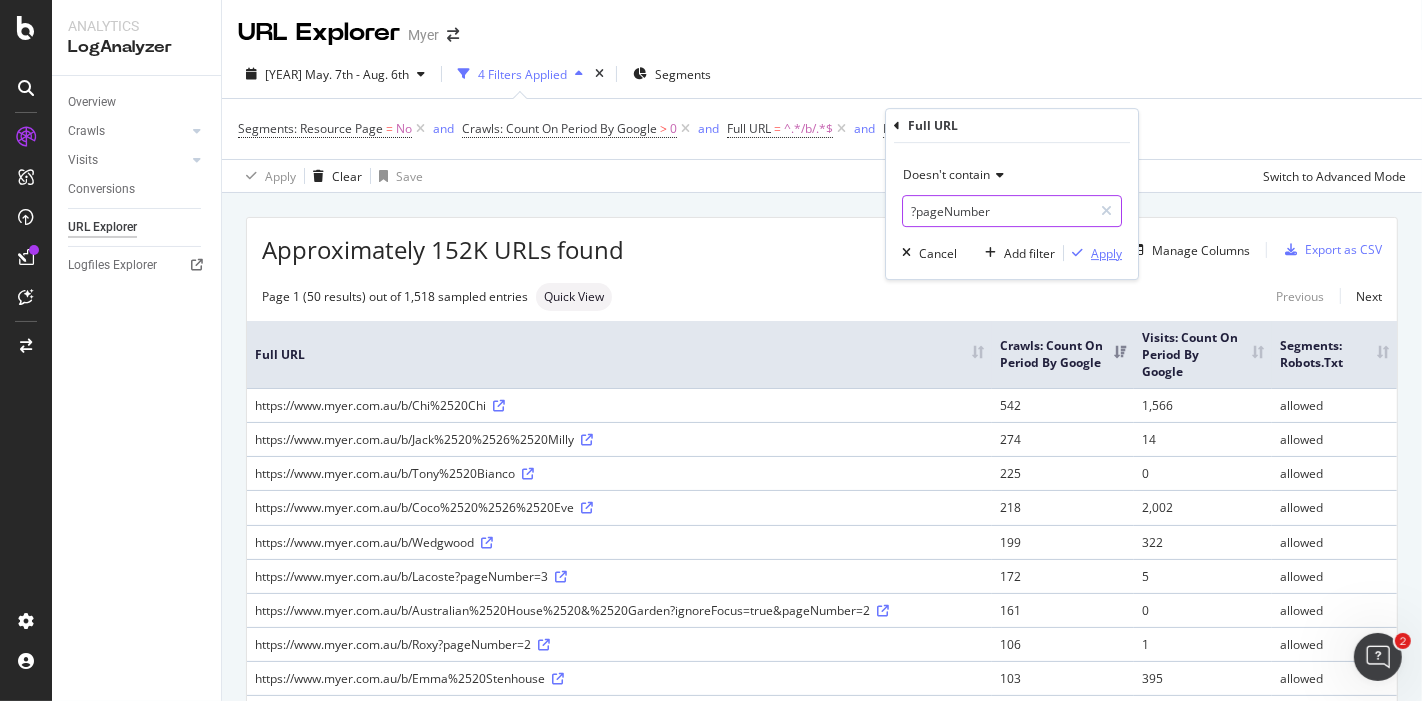 type on "?pageNumber" 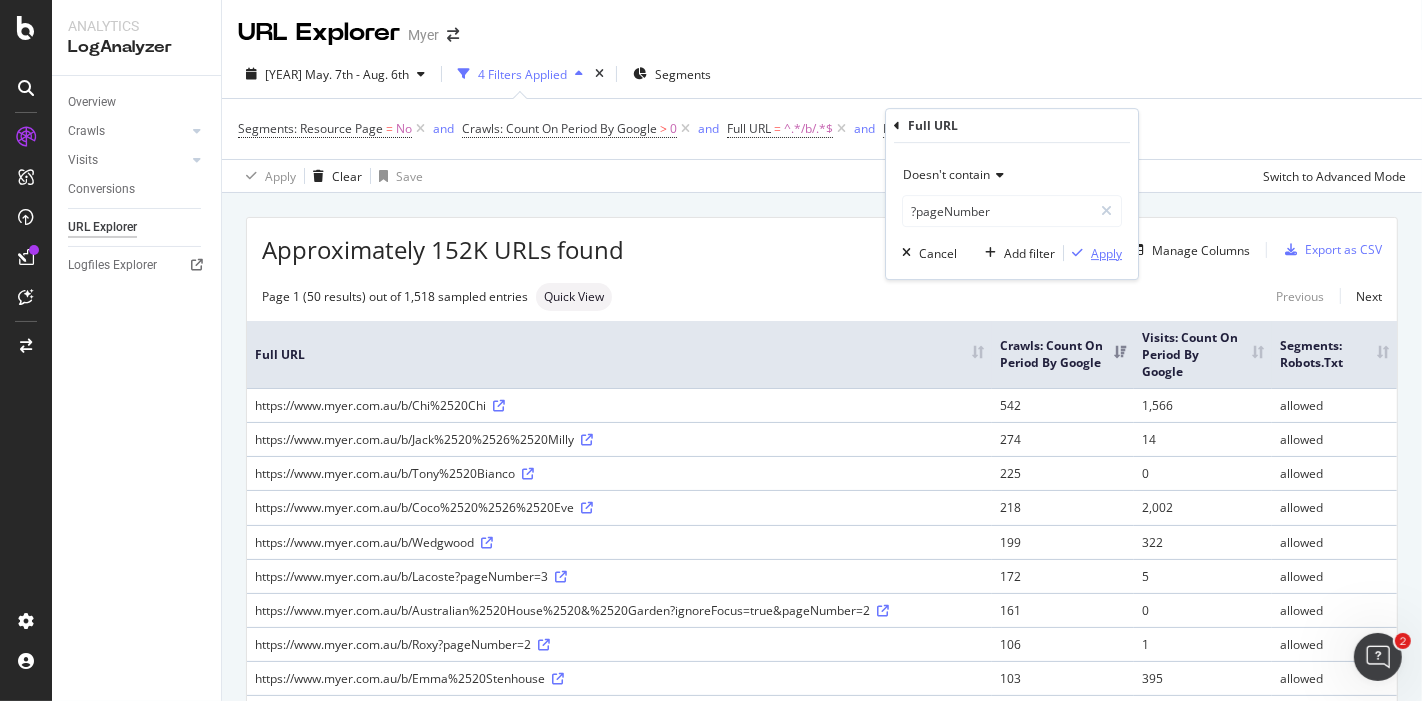 click on "Apply" at bounding box center (1106, 253) 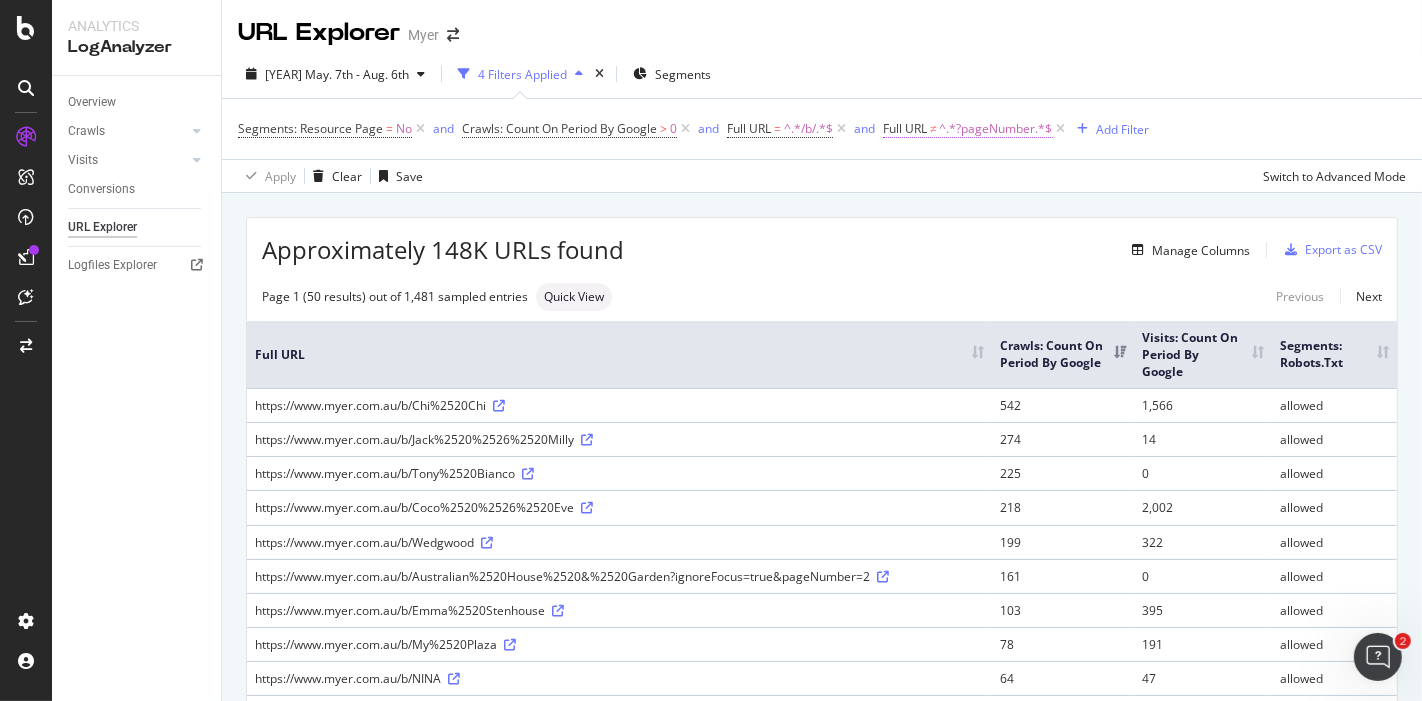 click on "^.*?pageNumber.*$" at bounding box center [996, 129] 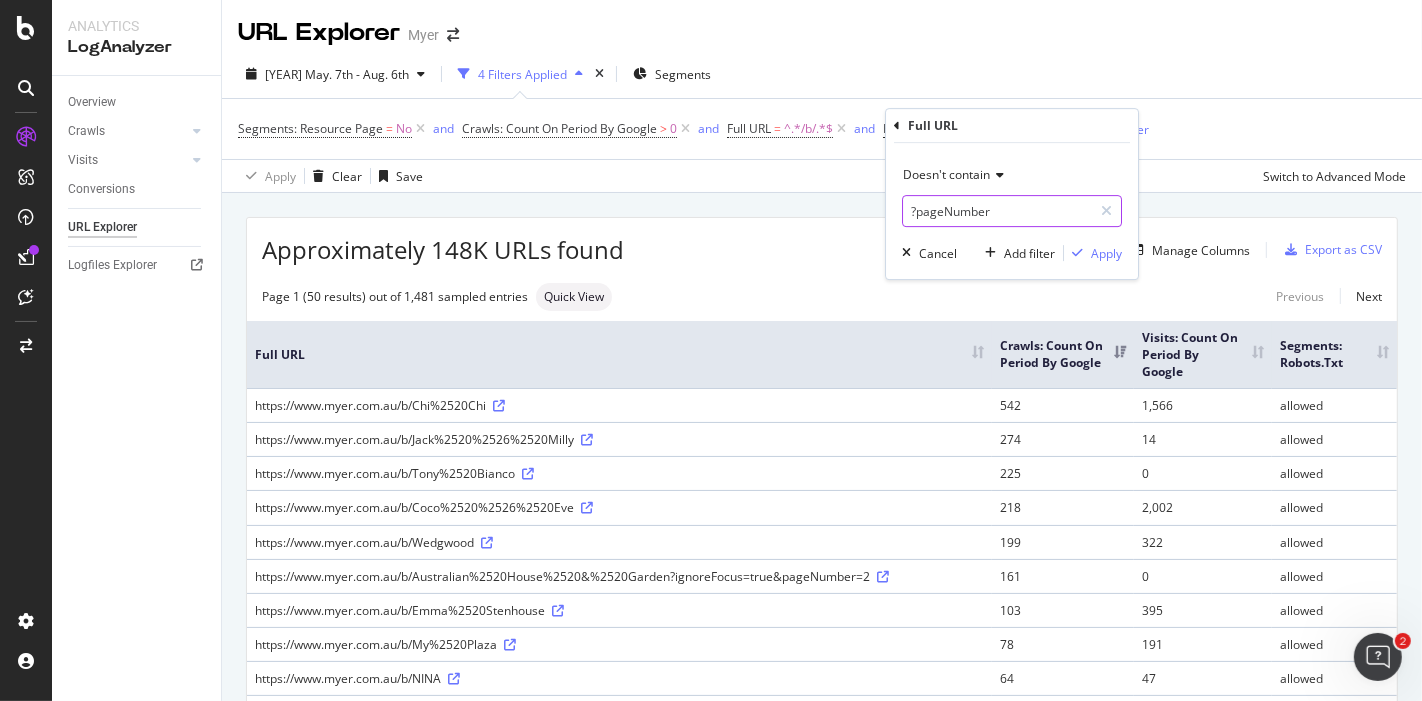 click on "?pageNumber" at bounding box center [997, 211] 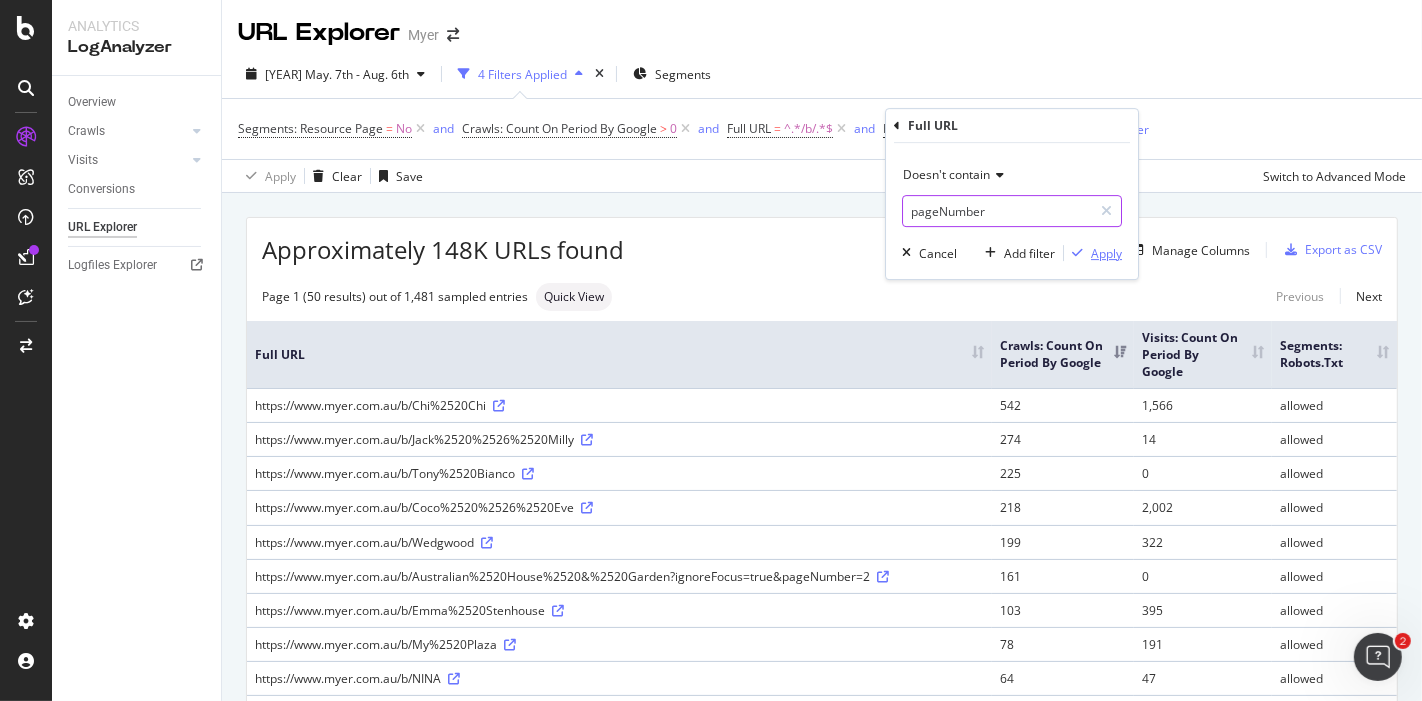 type on "pageNumber" 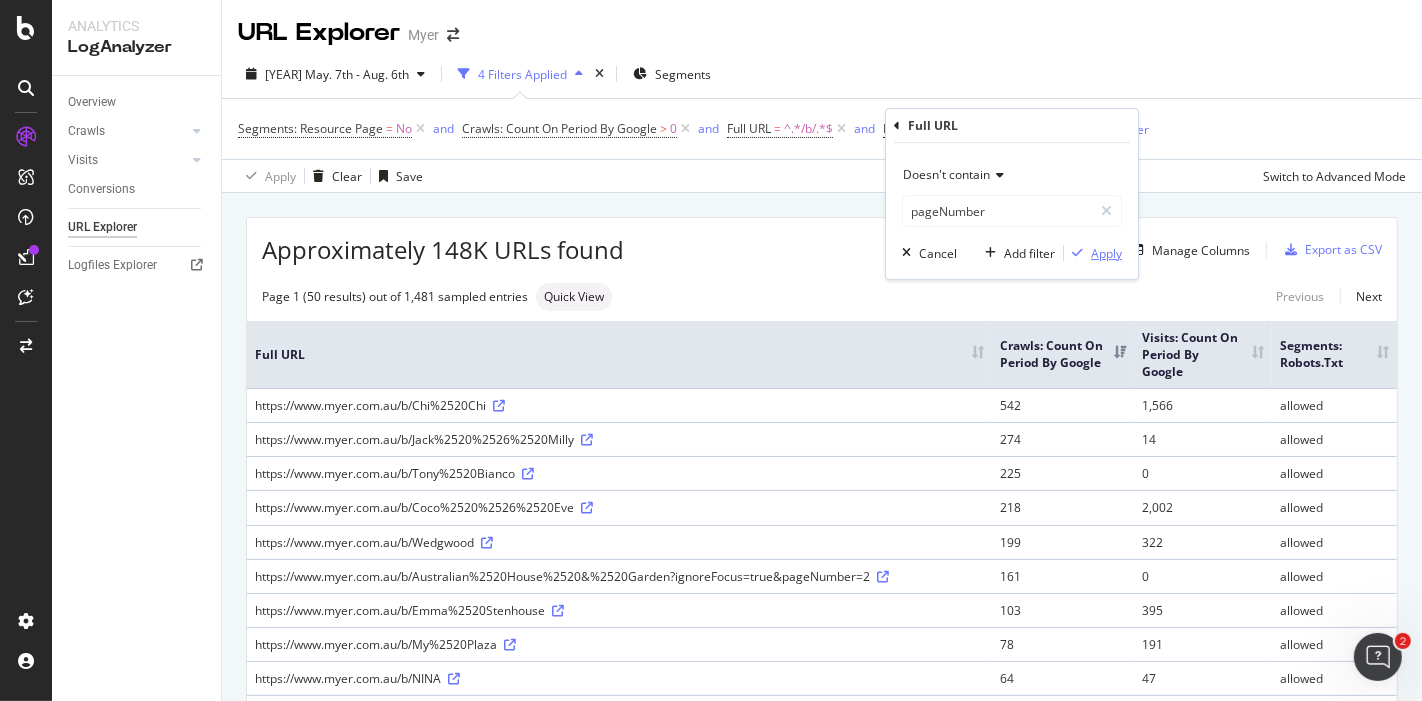 click on "Apply" at bounding box center [1106, 253] 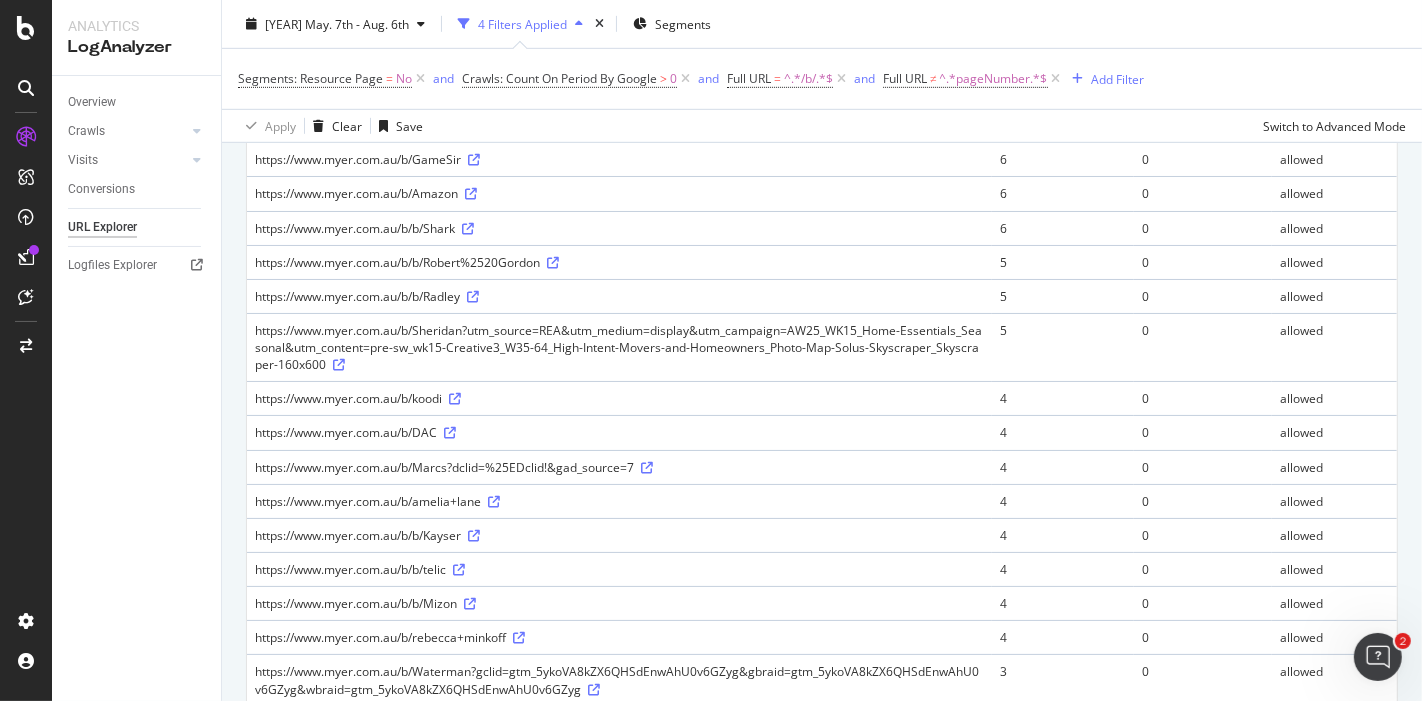 scroll, scrollTop: 1059, scrollLeft: 0, axis: vertical 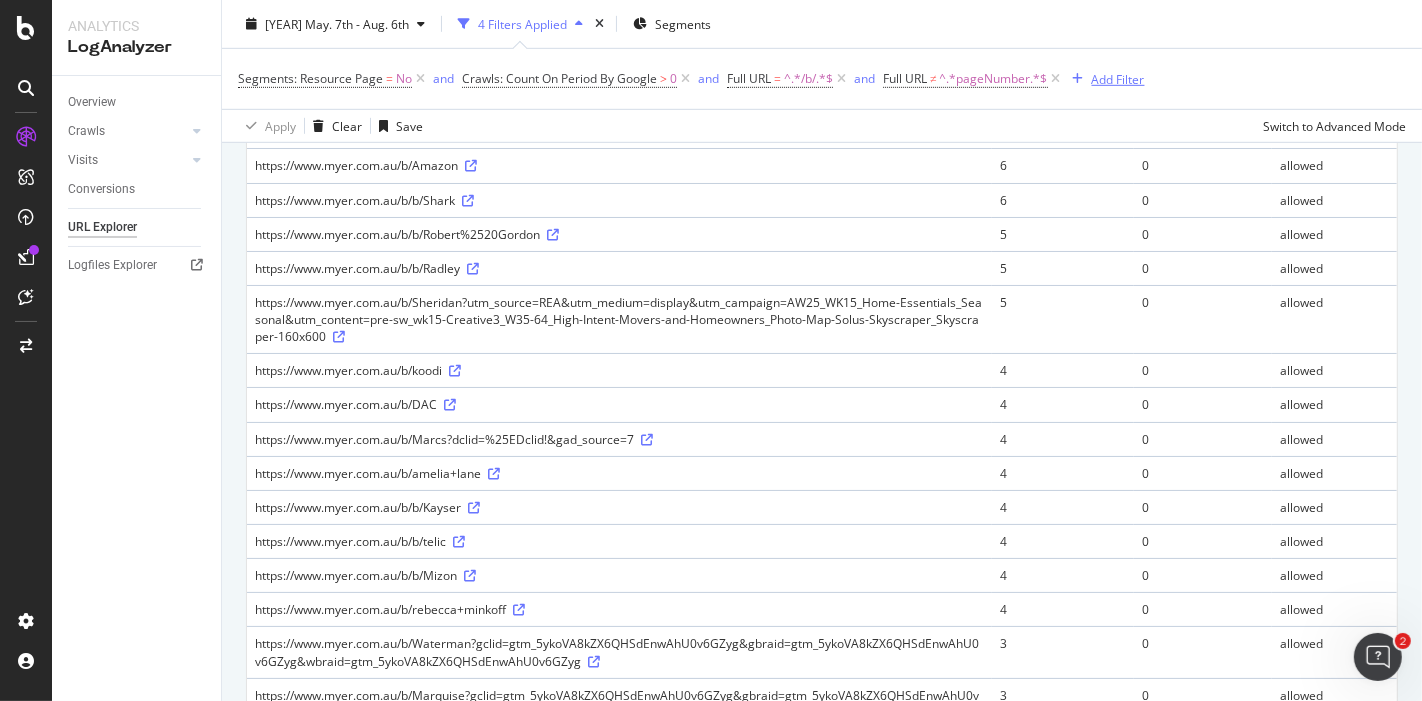 click on "Add Filter" at bounding box center [1118, 78] 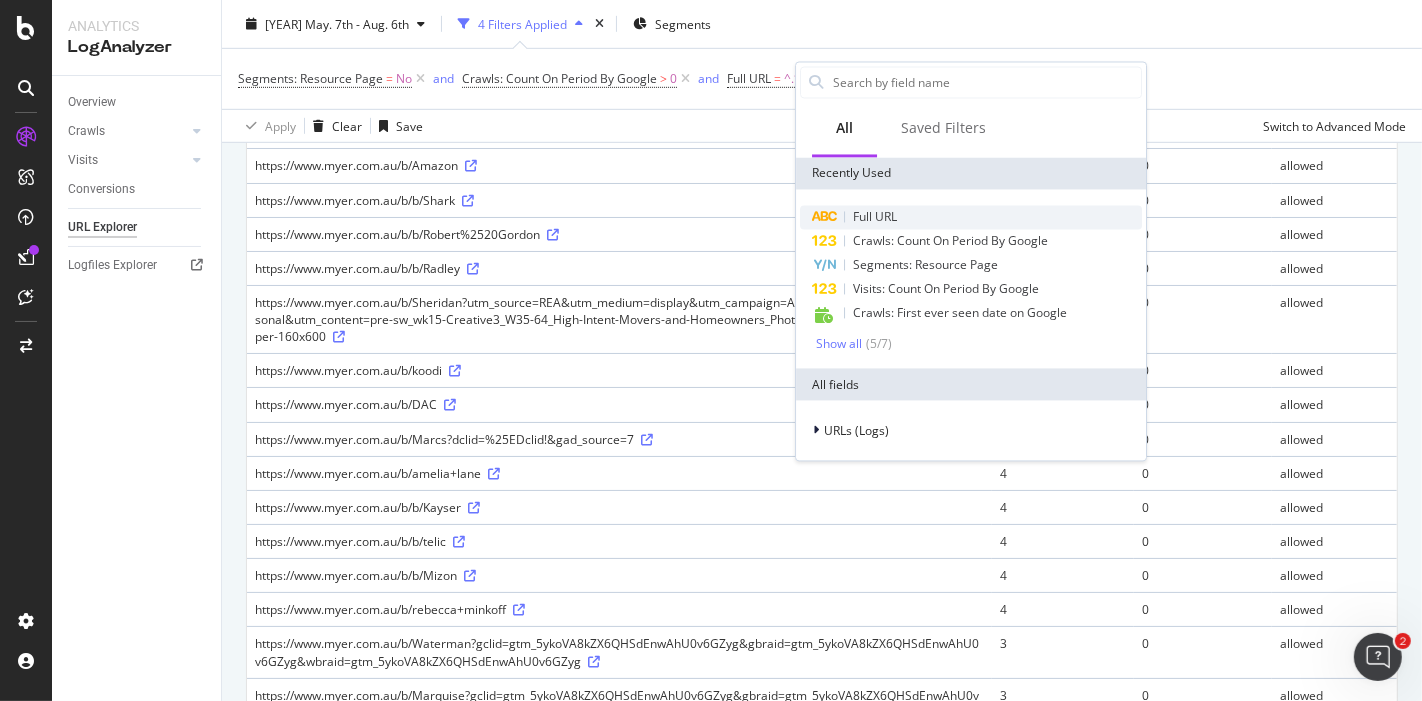 click on "Full URL" at bounding box center (875, 216) 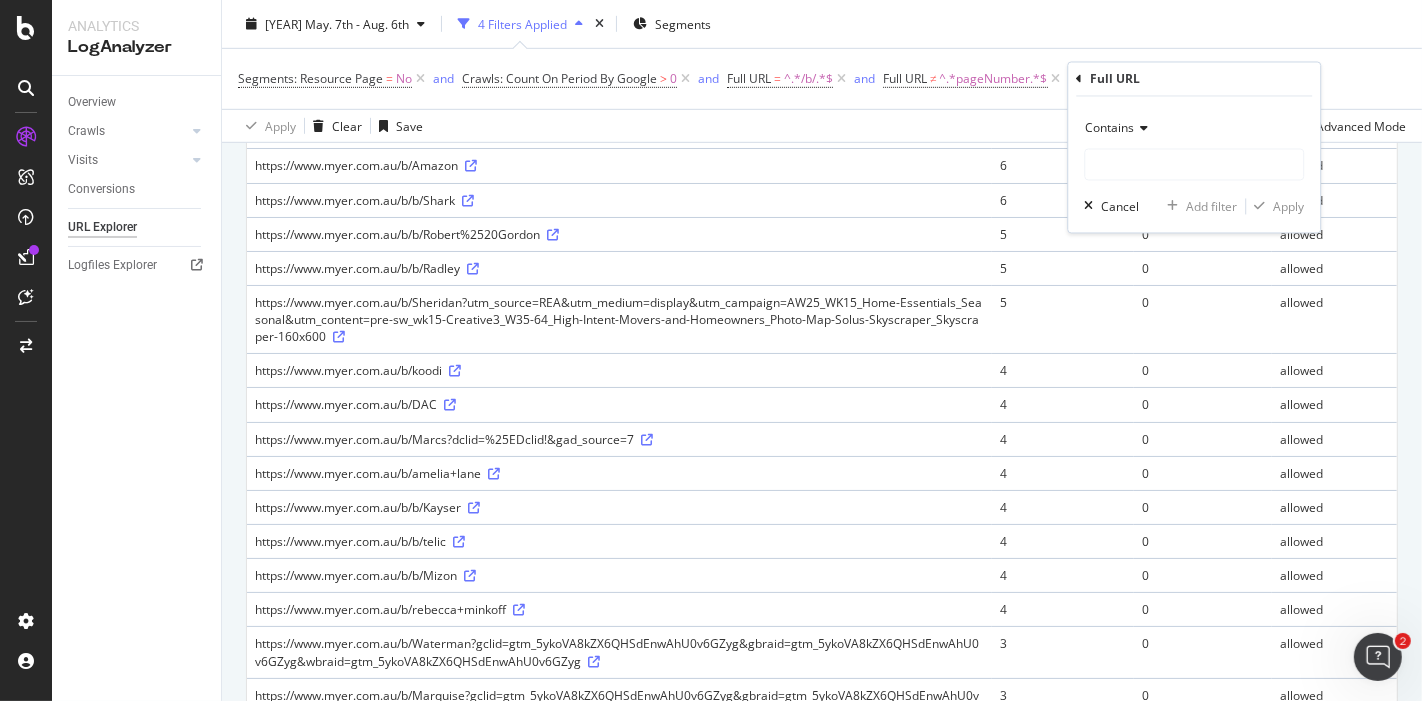 click at bounding box center [1141, 129] 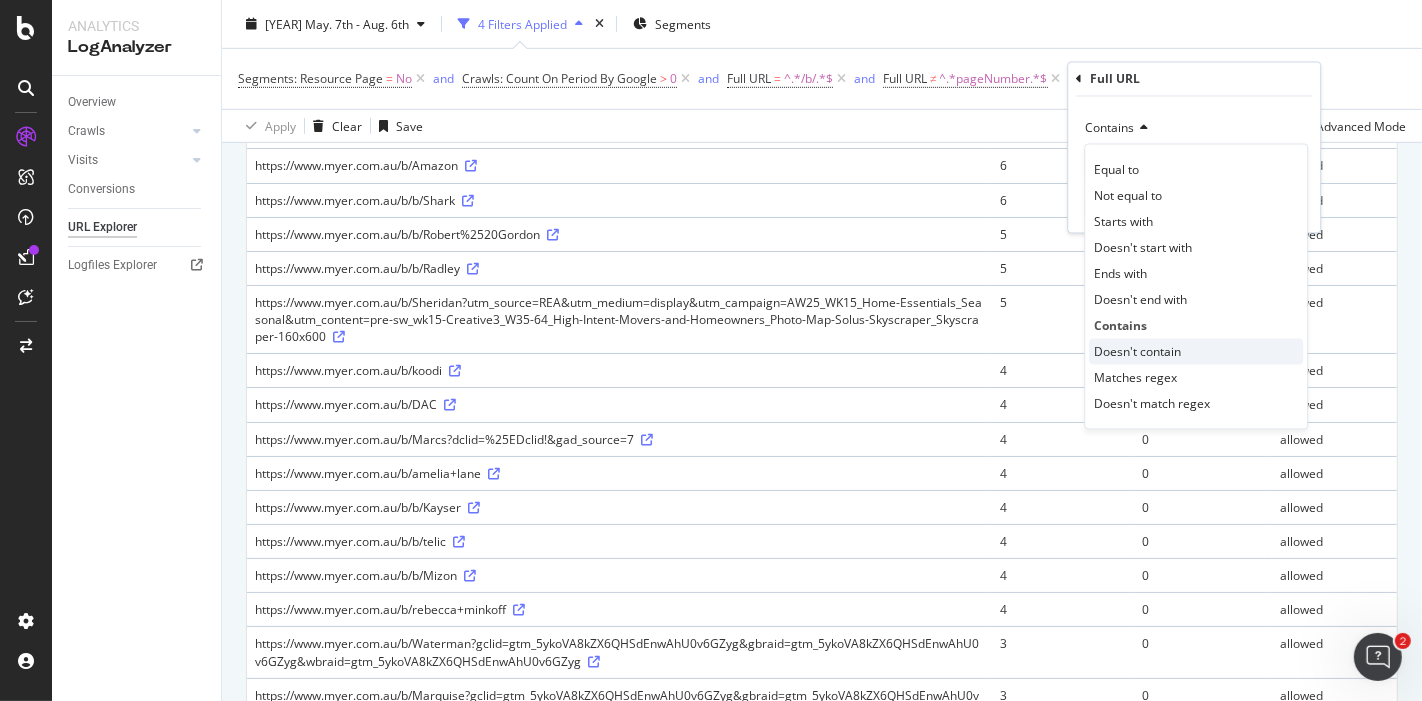 click on "Doesn't contain" at bounding box center [1137, 351] 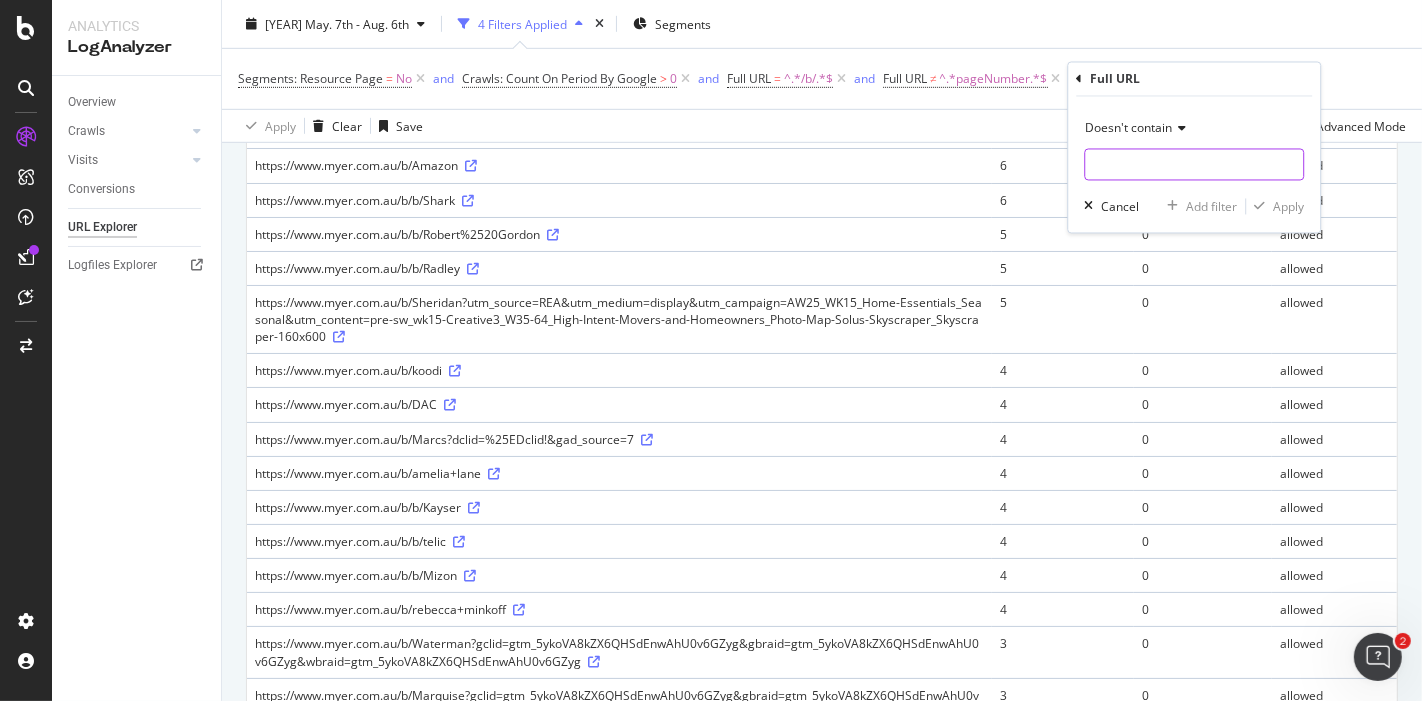 click at bounding box center (1194, 165) 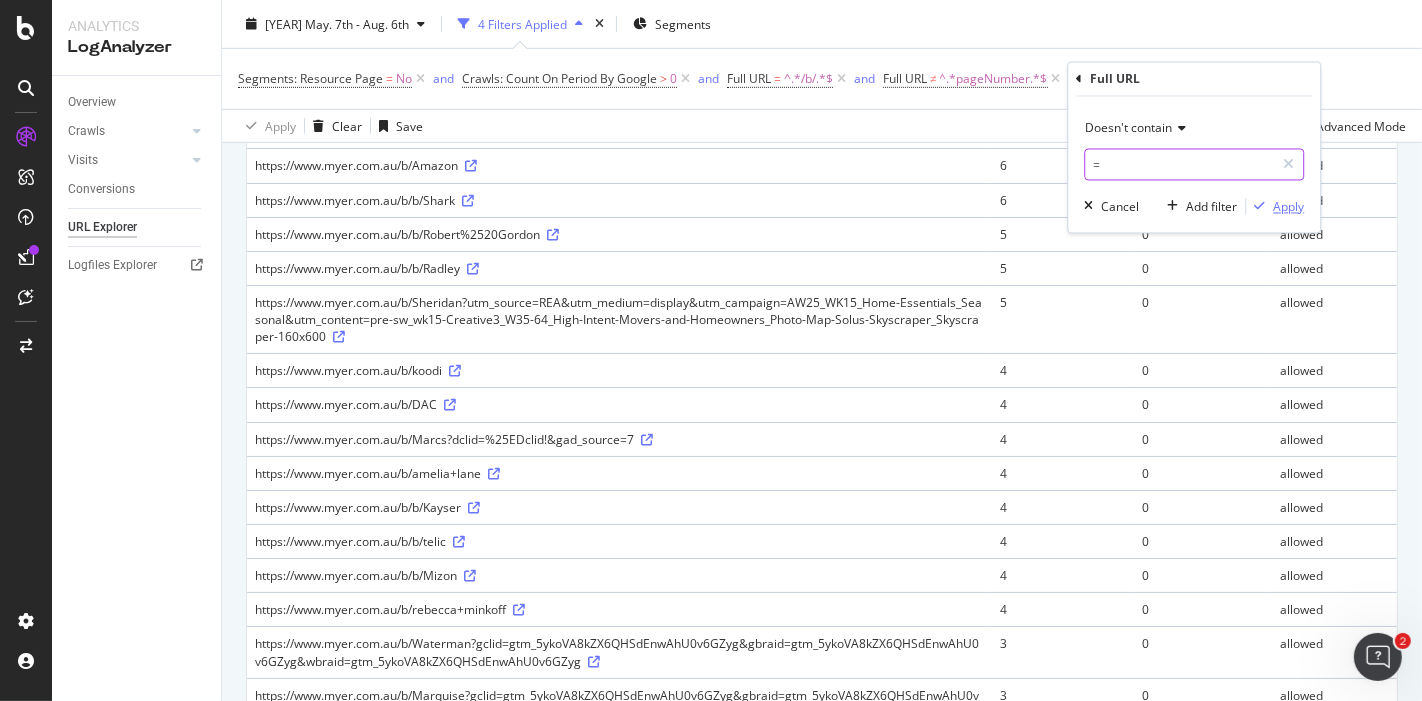 type on "=" 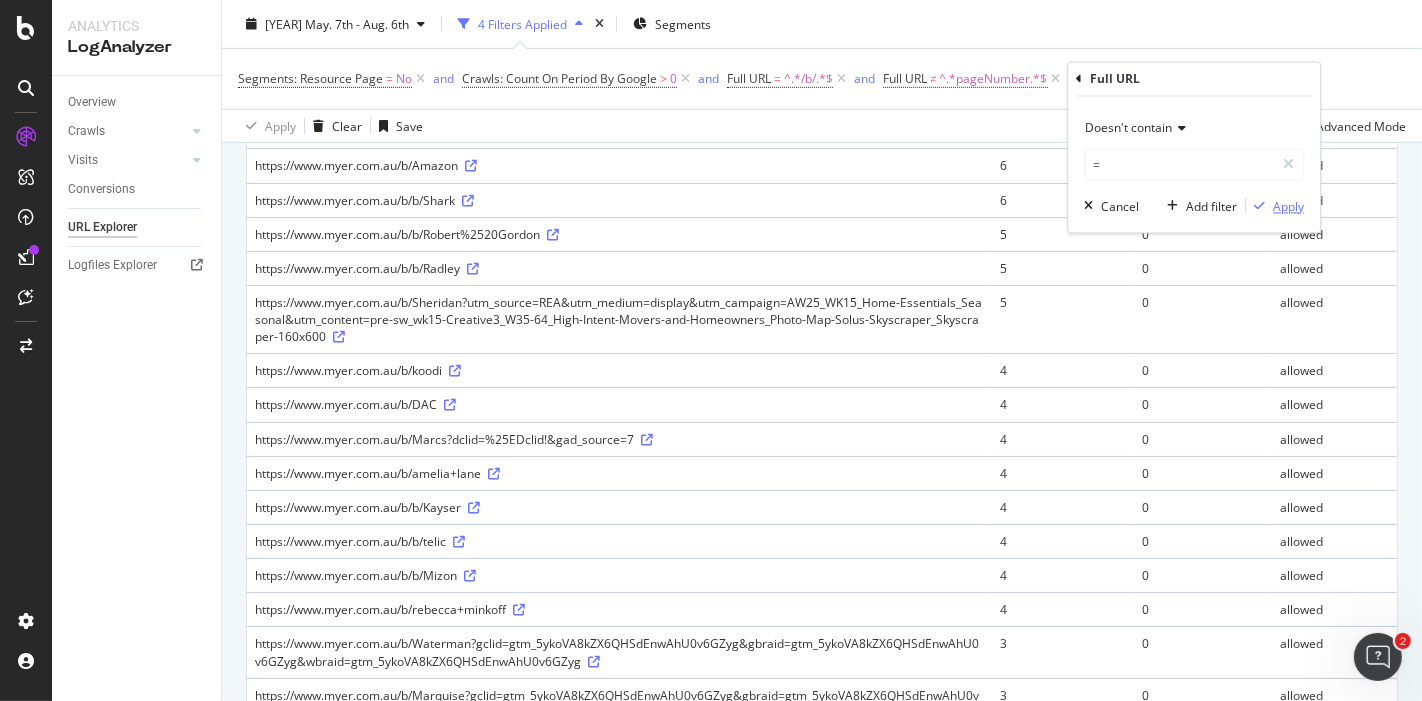 click on "Apply" at bounding box center [1288, 206] 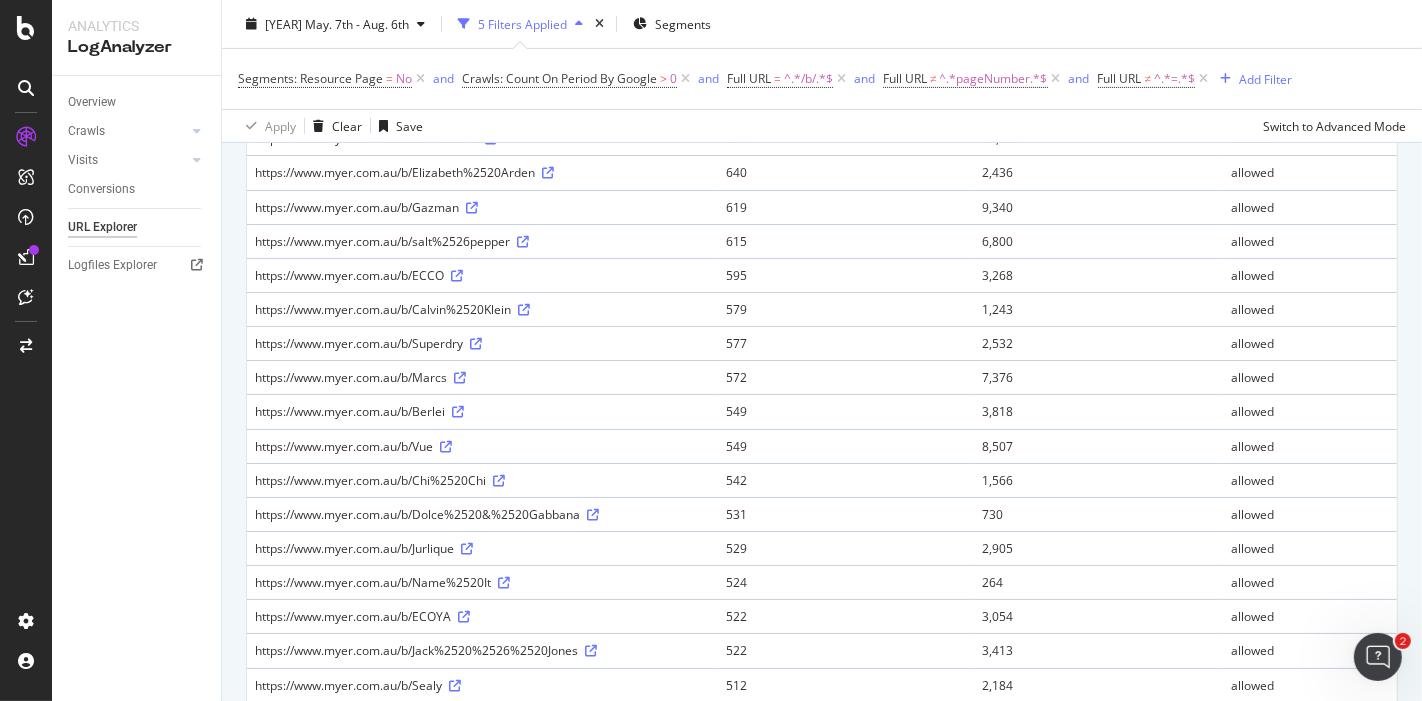 scroll, scrollTop: 0, scrollLeft: 0, axis: both 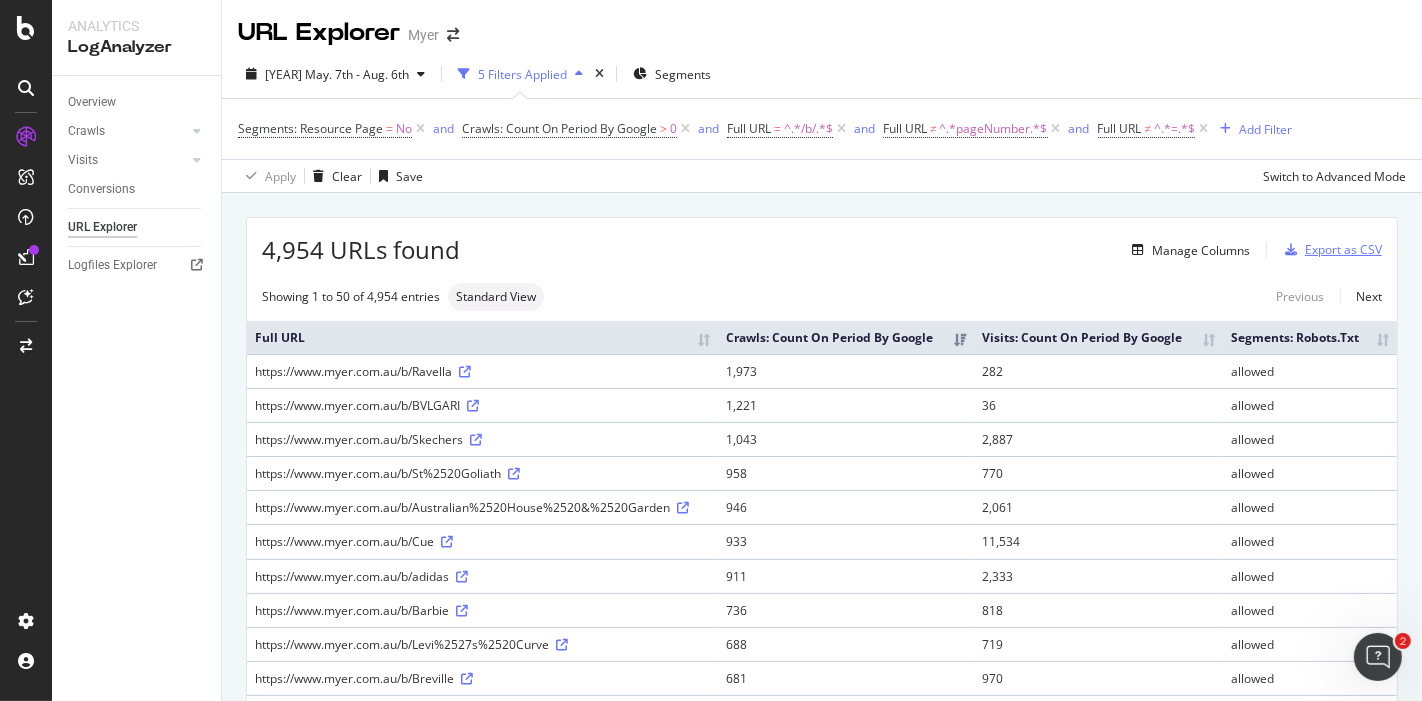 click on "Export as CSV" at bounding box center (1343, 249) 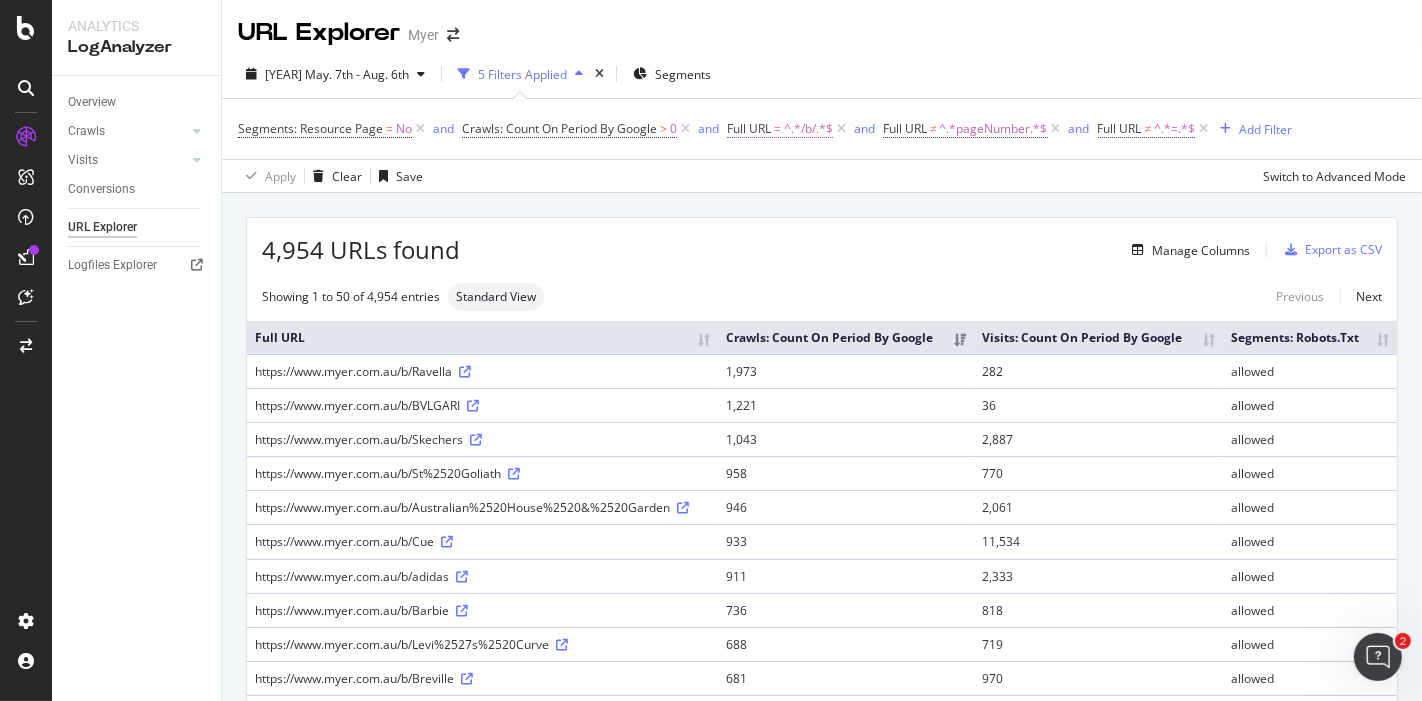 click on "^.*/b/.*$" at bounding box center [808, 129] 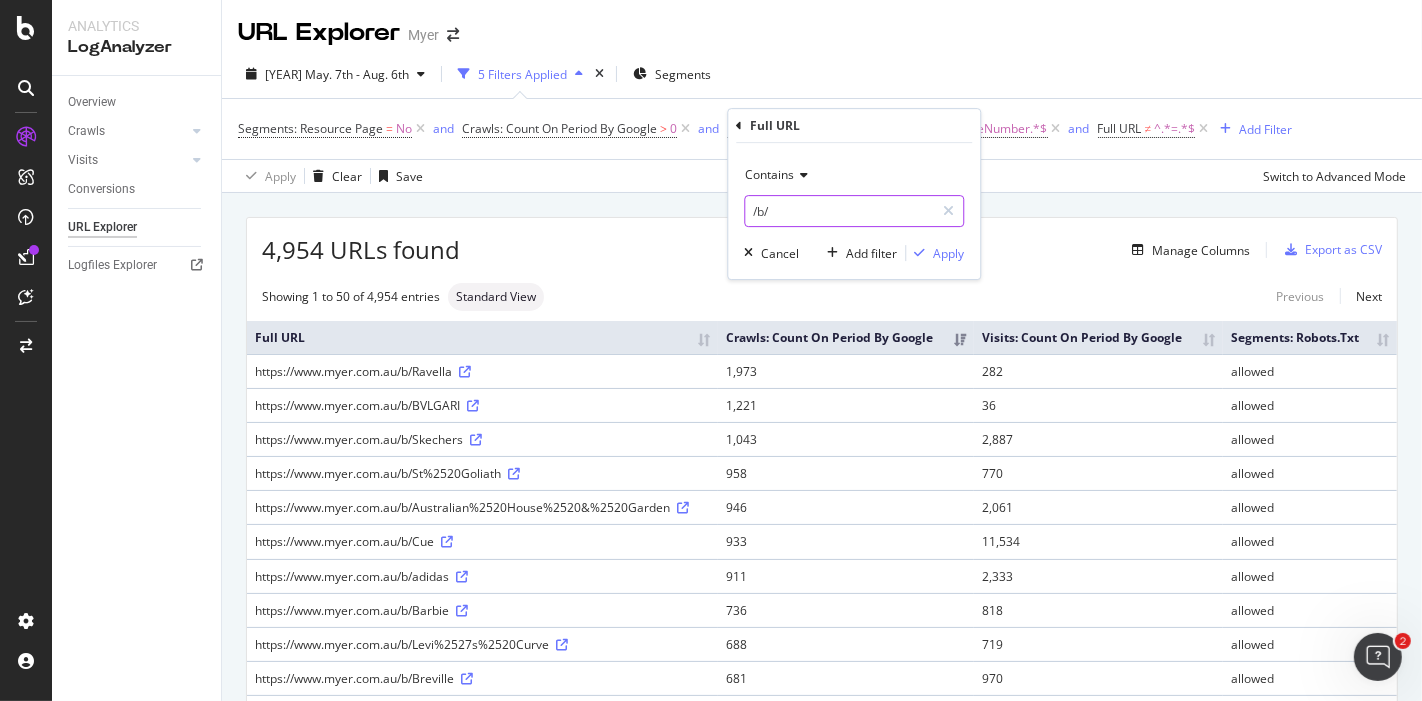 click on "/b/" at bounding box center (839, 211) 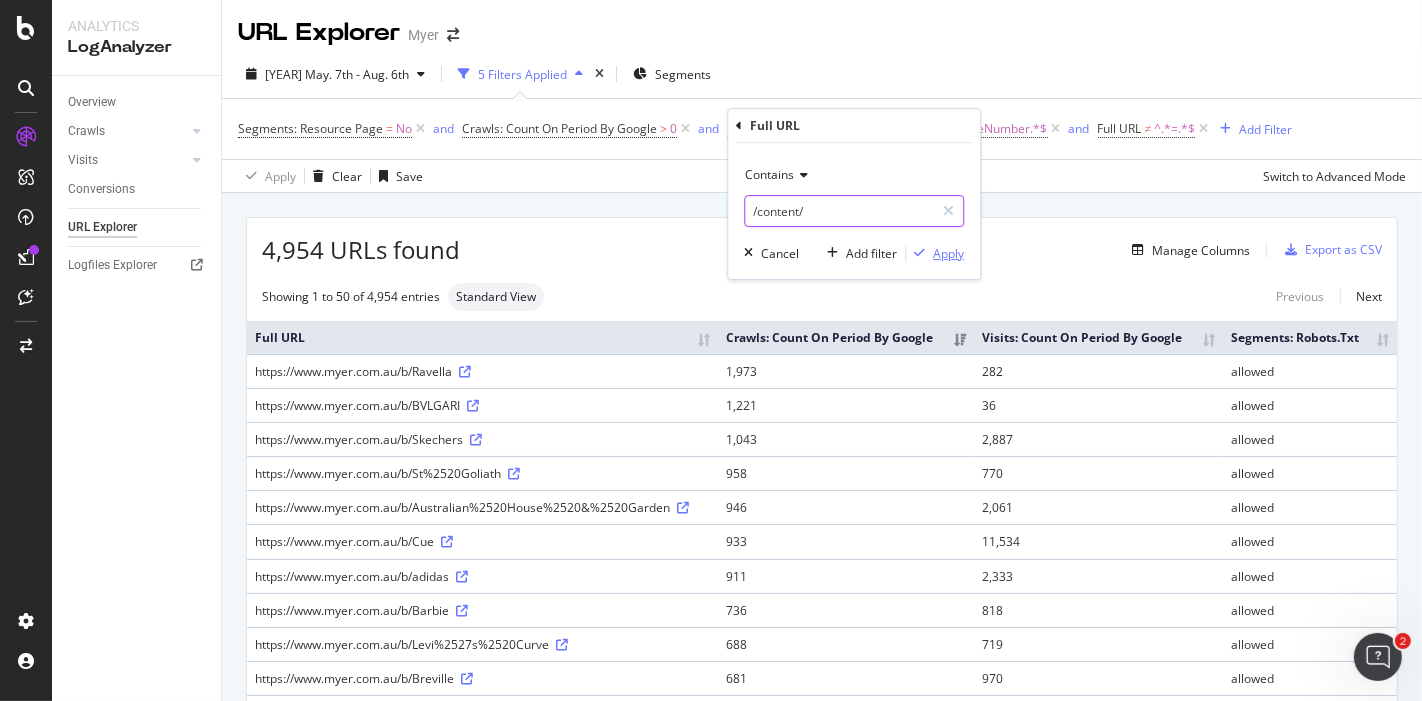 type on "/content/" 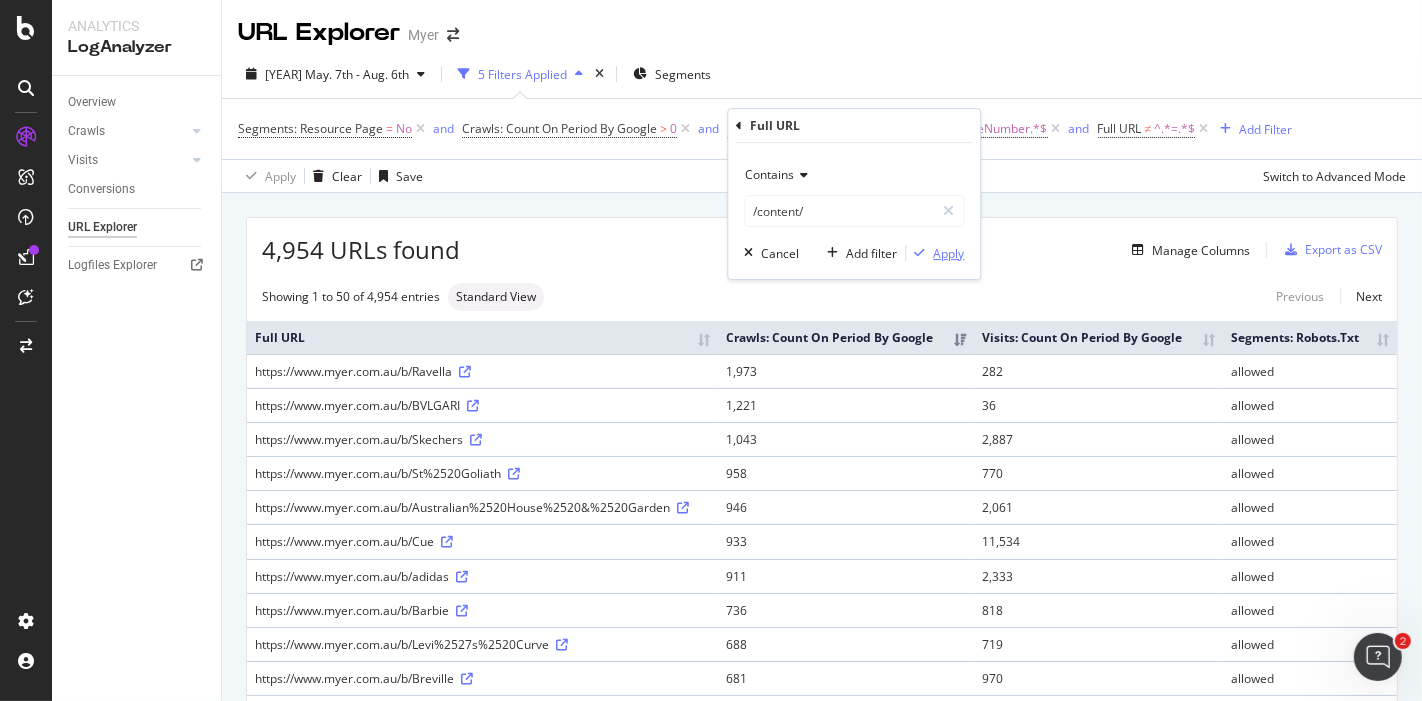 click on "Apply" at bounding box center [948, 253] 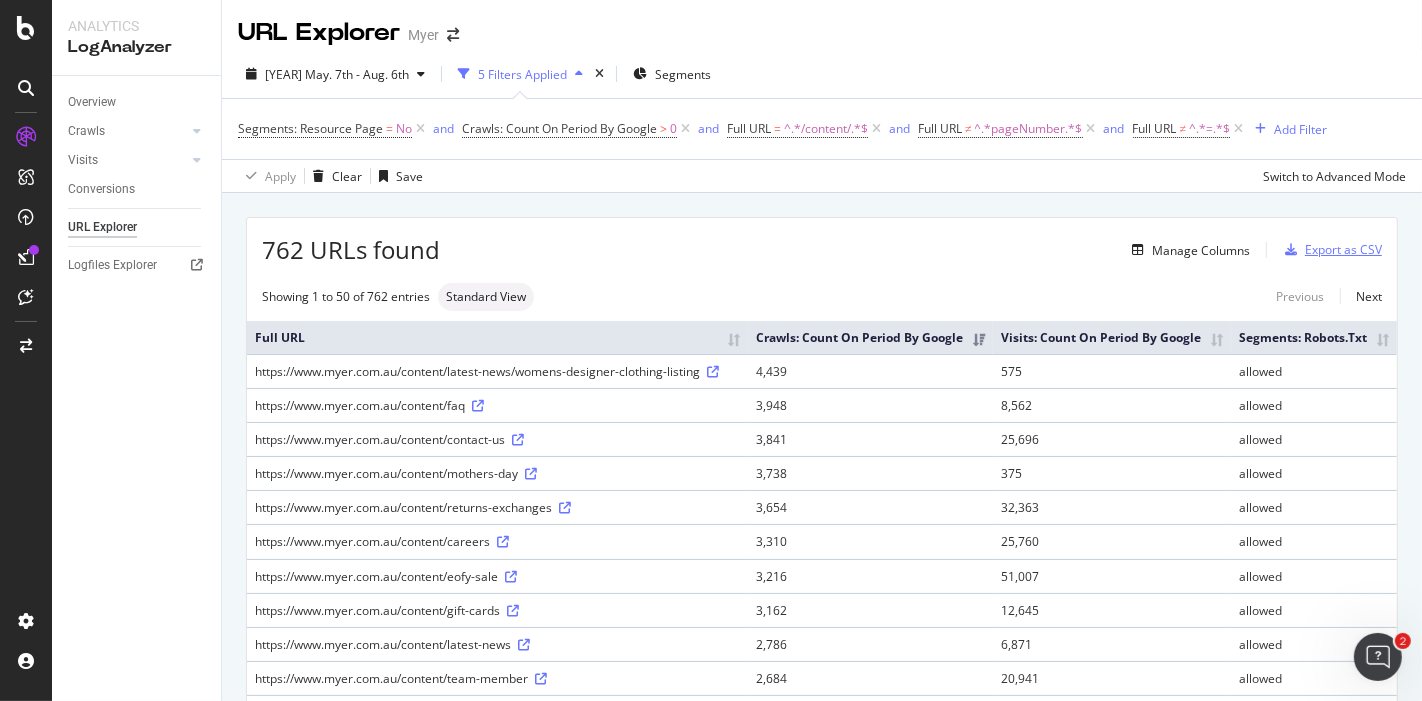 click on "Export as CSV" at bounding box center [1343, 249] 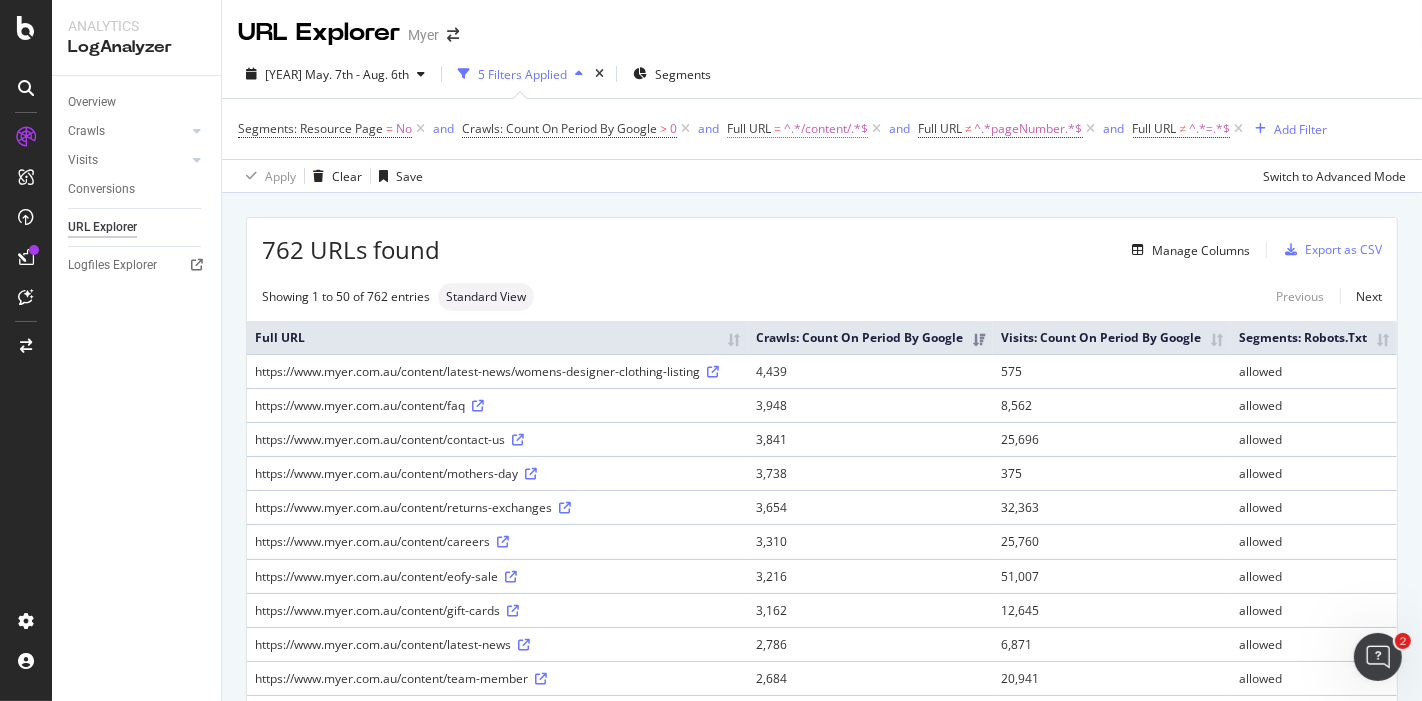click on "^.*/content/.*$" at bounding box center (826, 129) 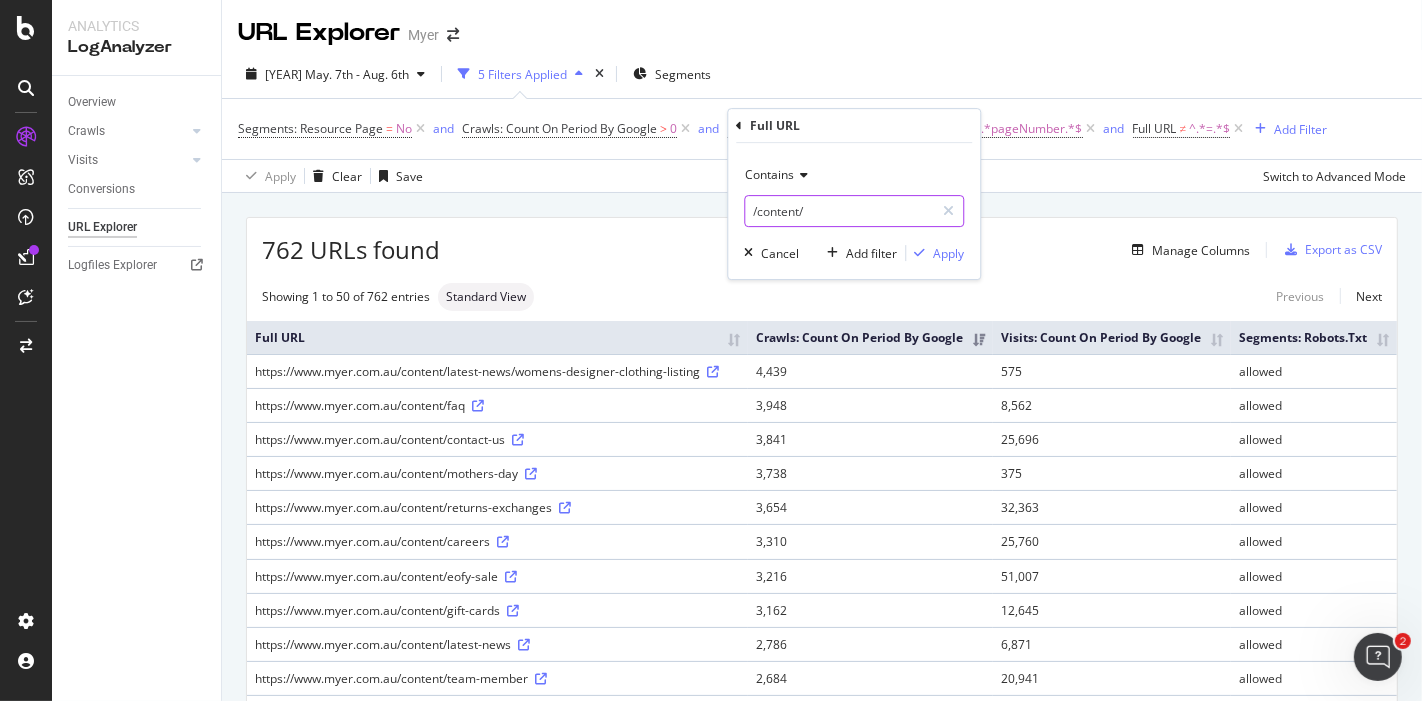 click on "/content/" at bounding box center [839, 211] 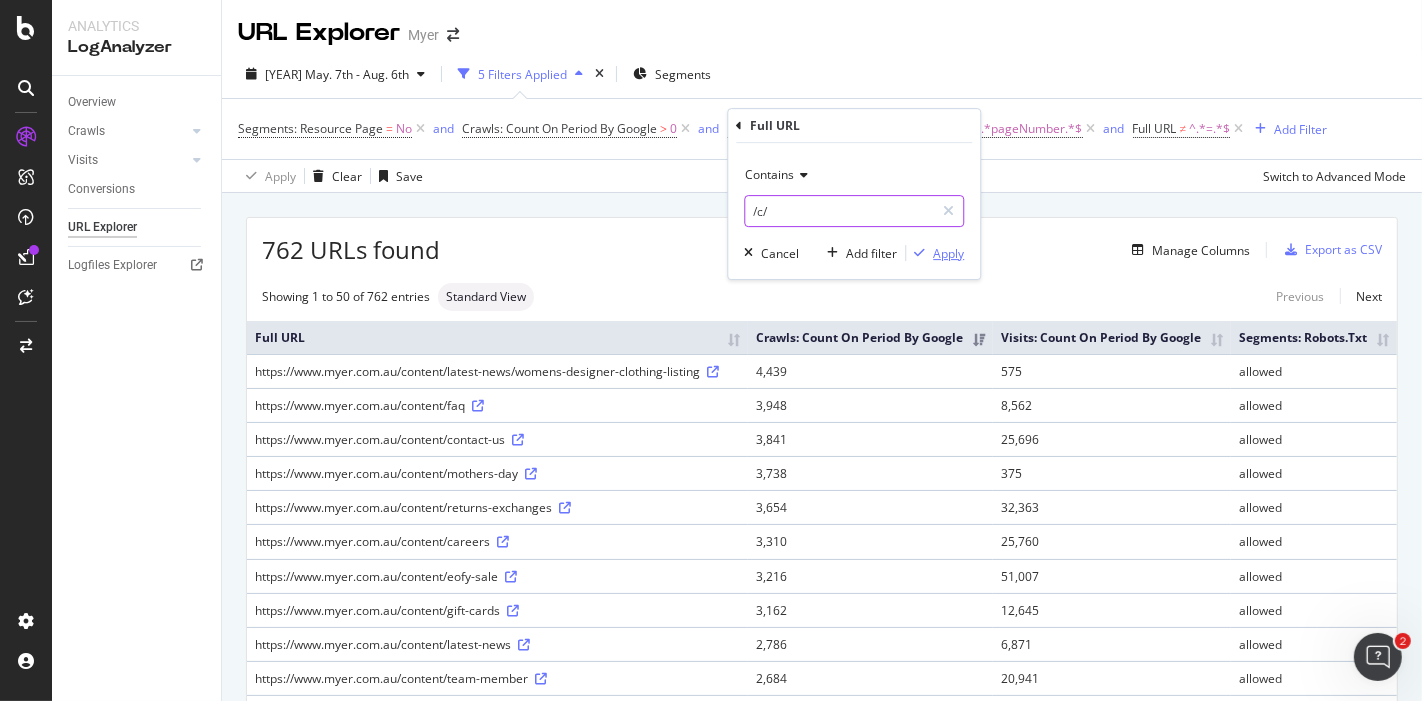 type on "/c/" 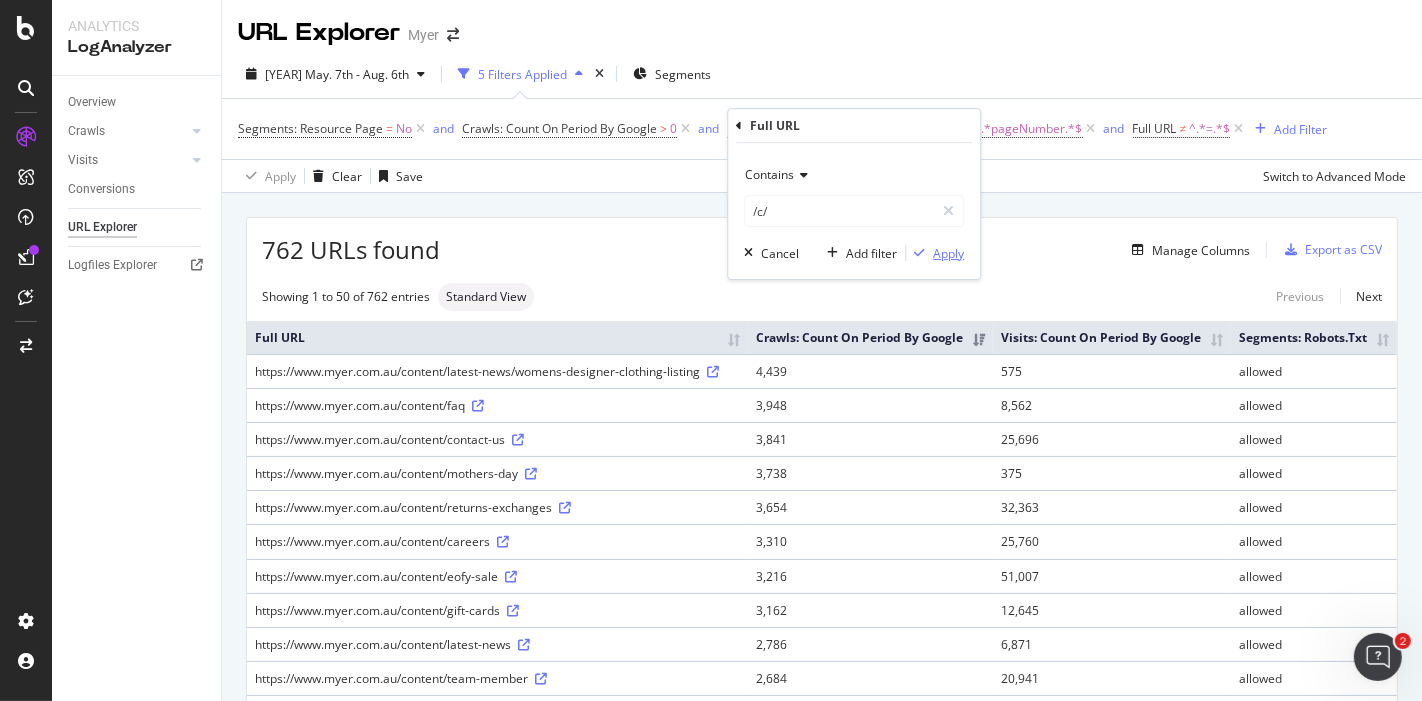 click at bounding box center (919, 253) 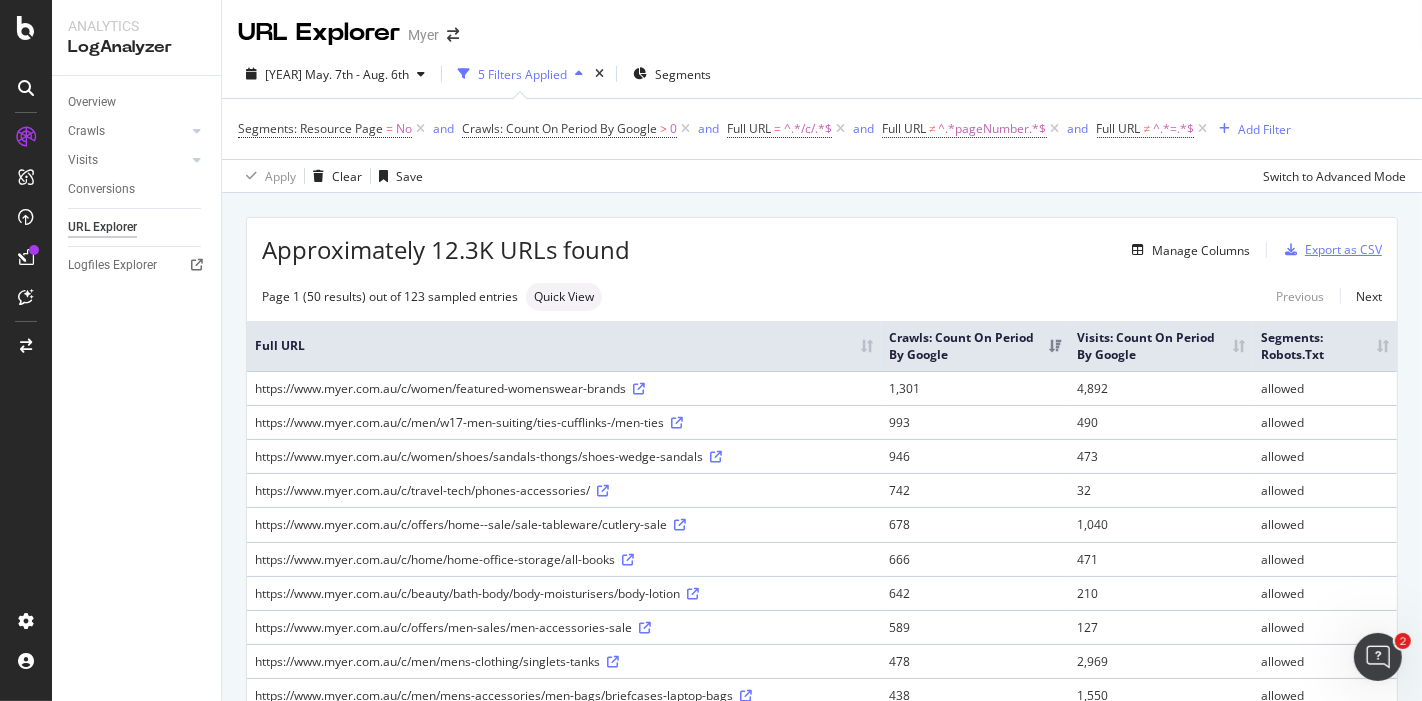 click on "Export as CSV" at bounding box center [1343, 249] 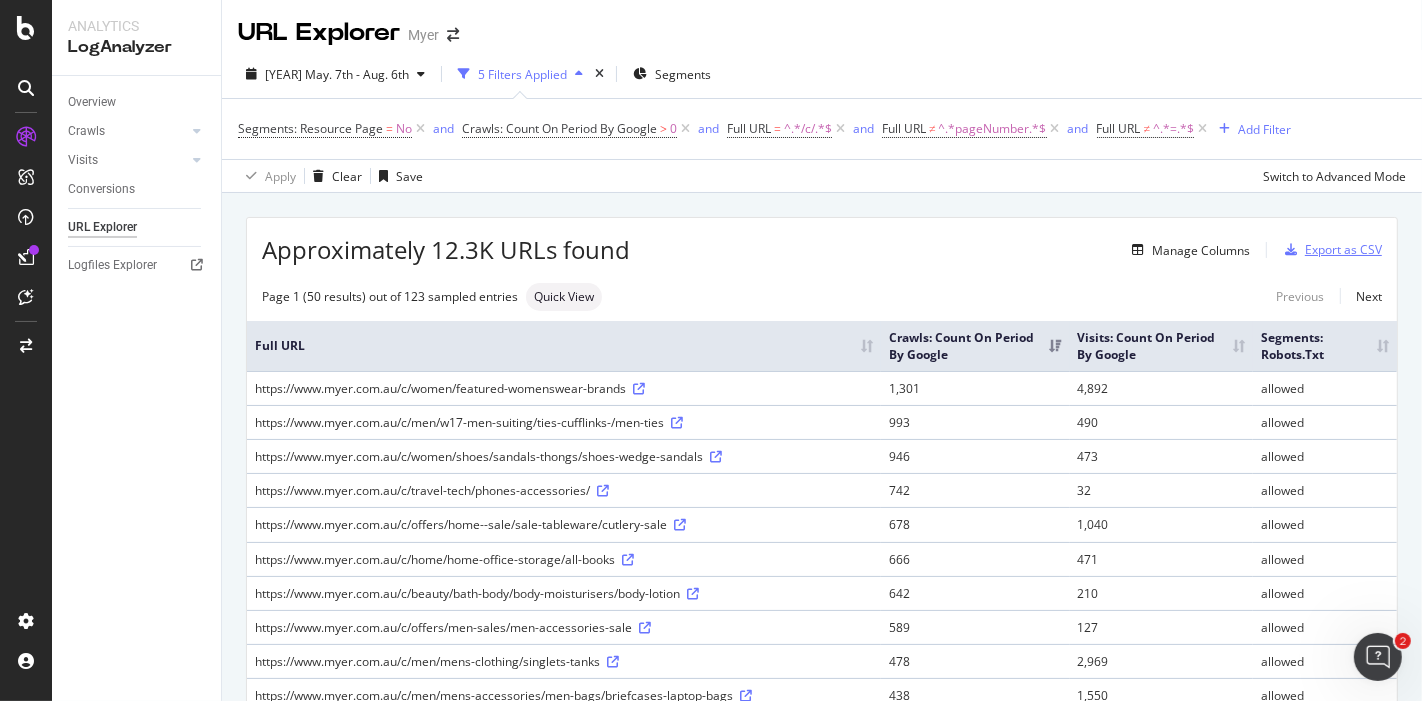 click on "Export as CSV" at bounding box center (1343, 249) 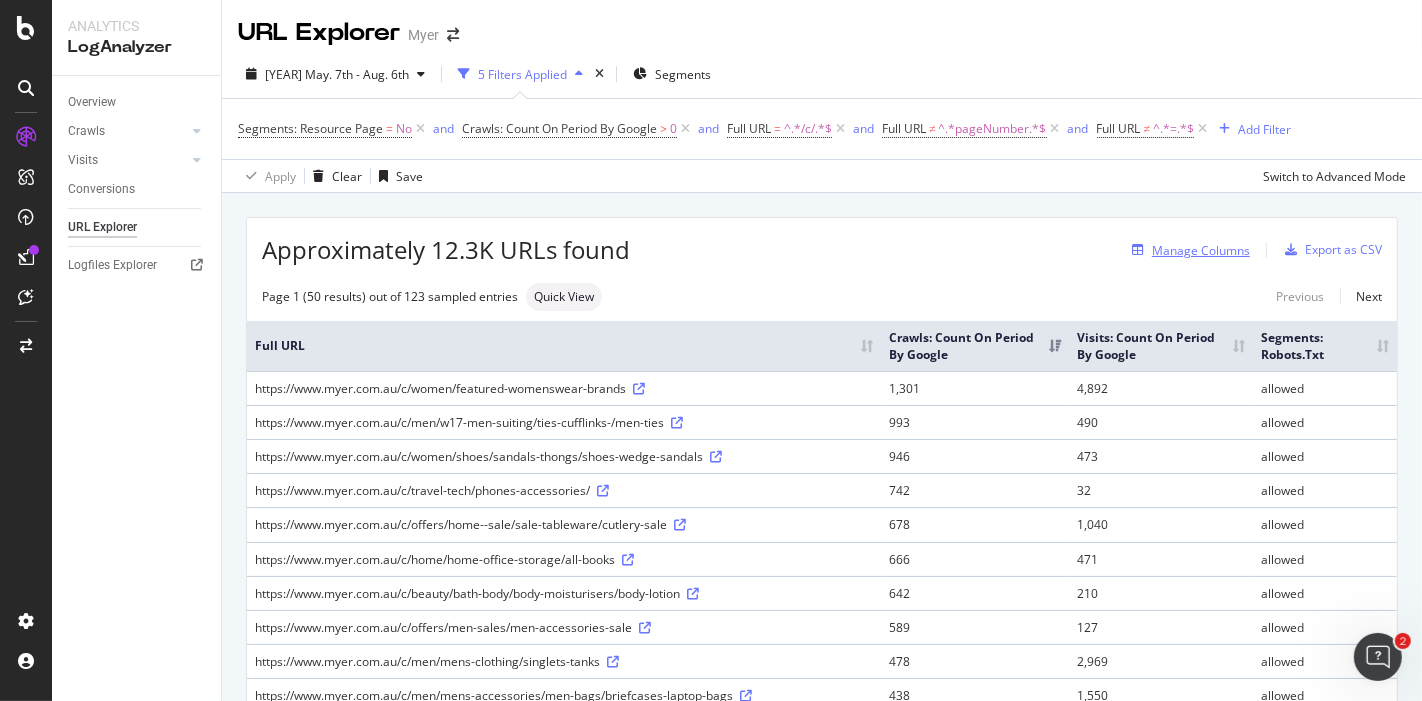 click on "Manage Columns" at bounding box center (1201, 250) 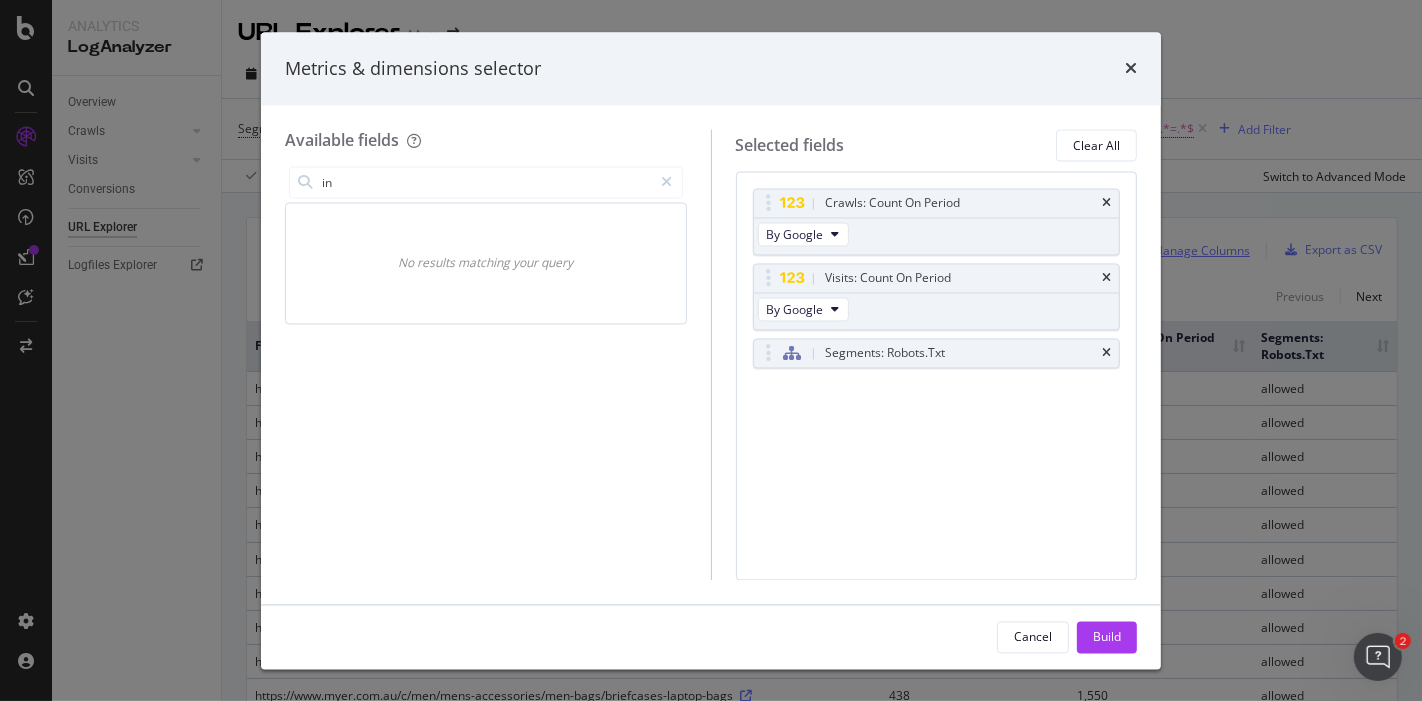 type on "i" 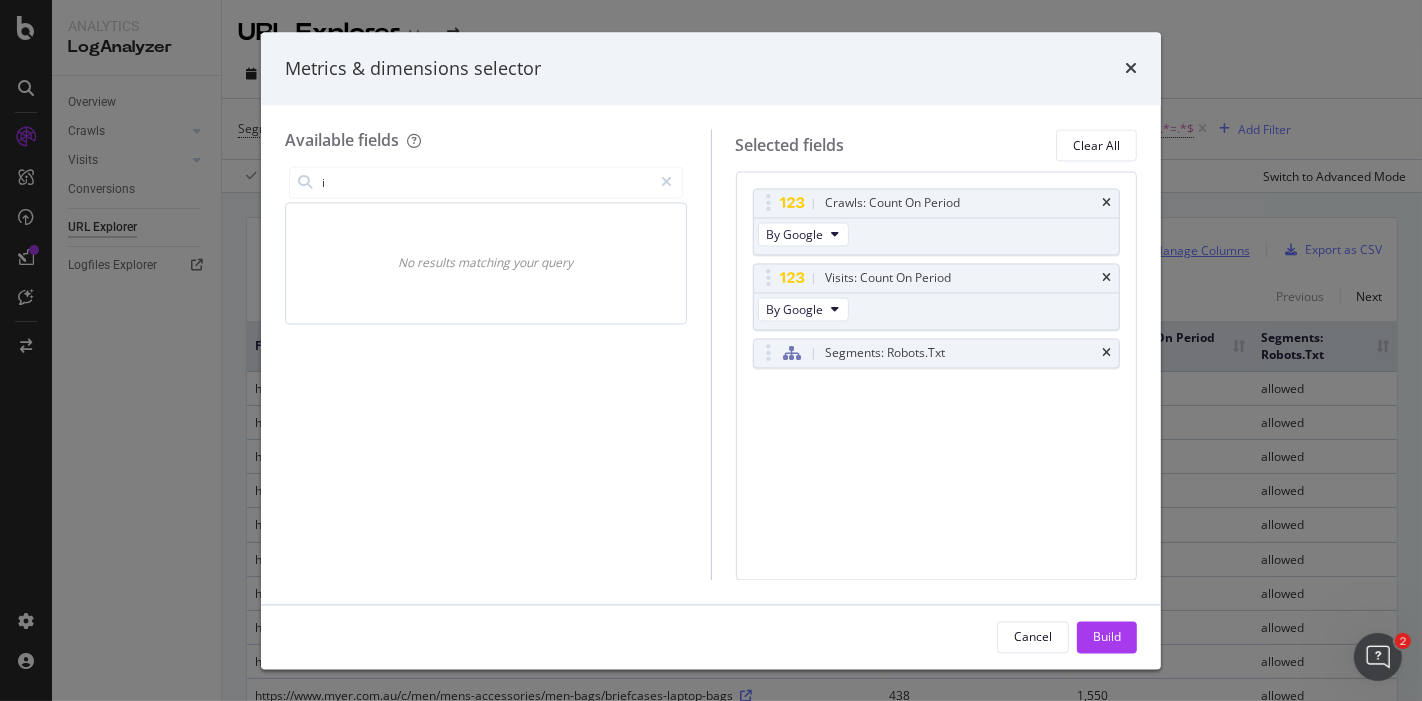 type 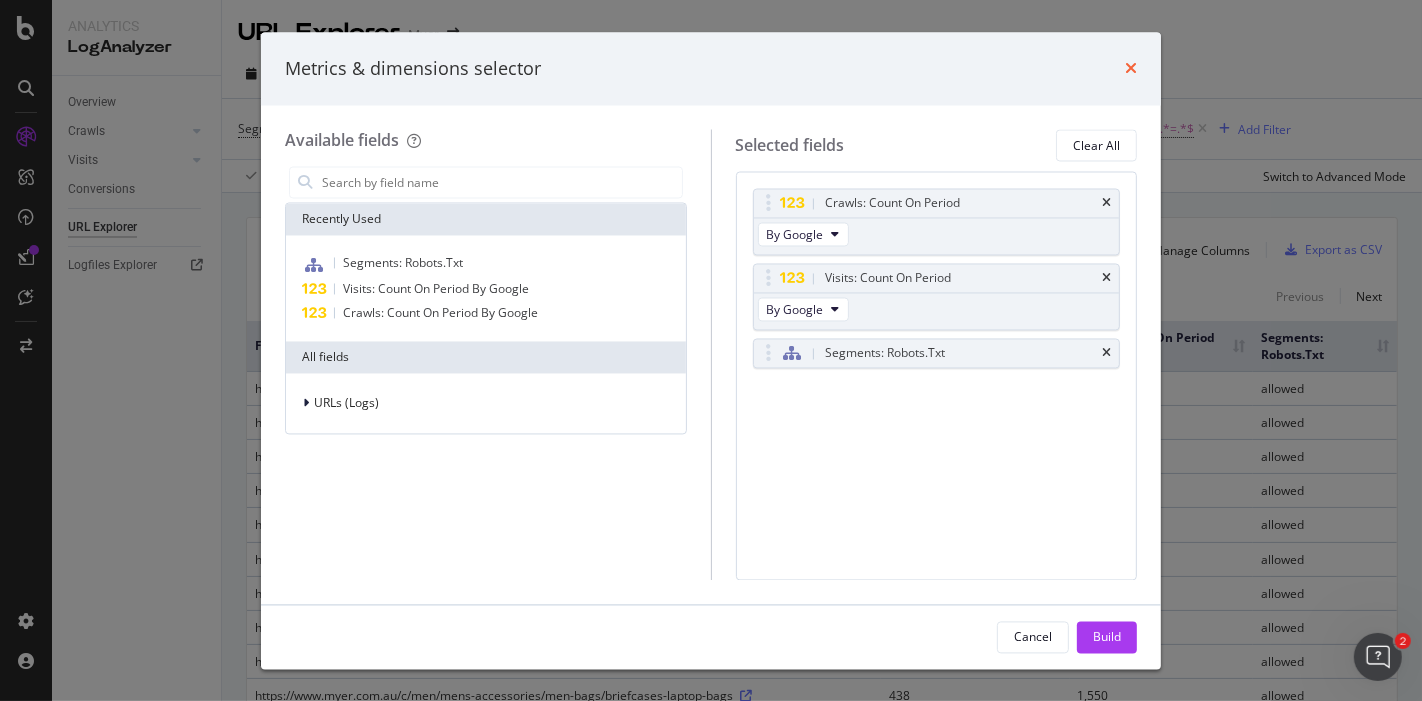 click at bounding box center [1131, 69] 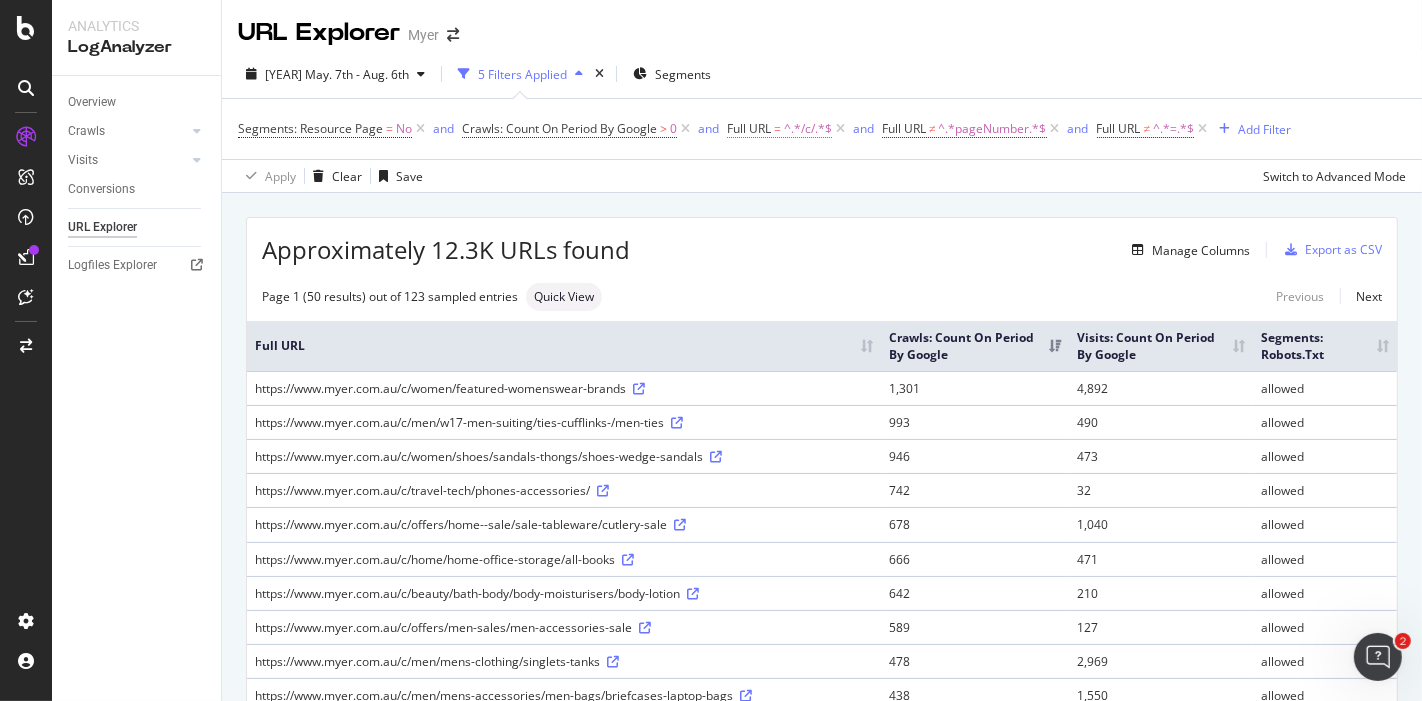 click on "^.*/c/.*$" at bounding box center (808, 129) 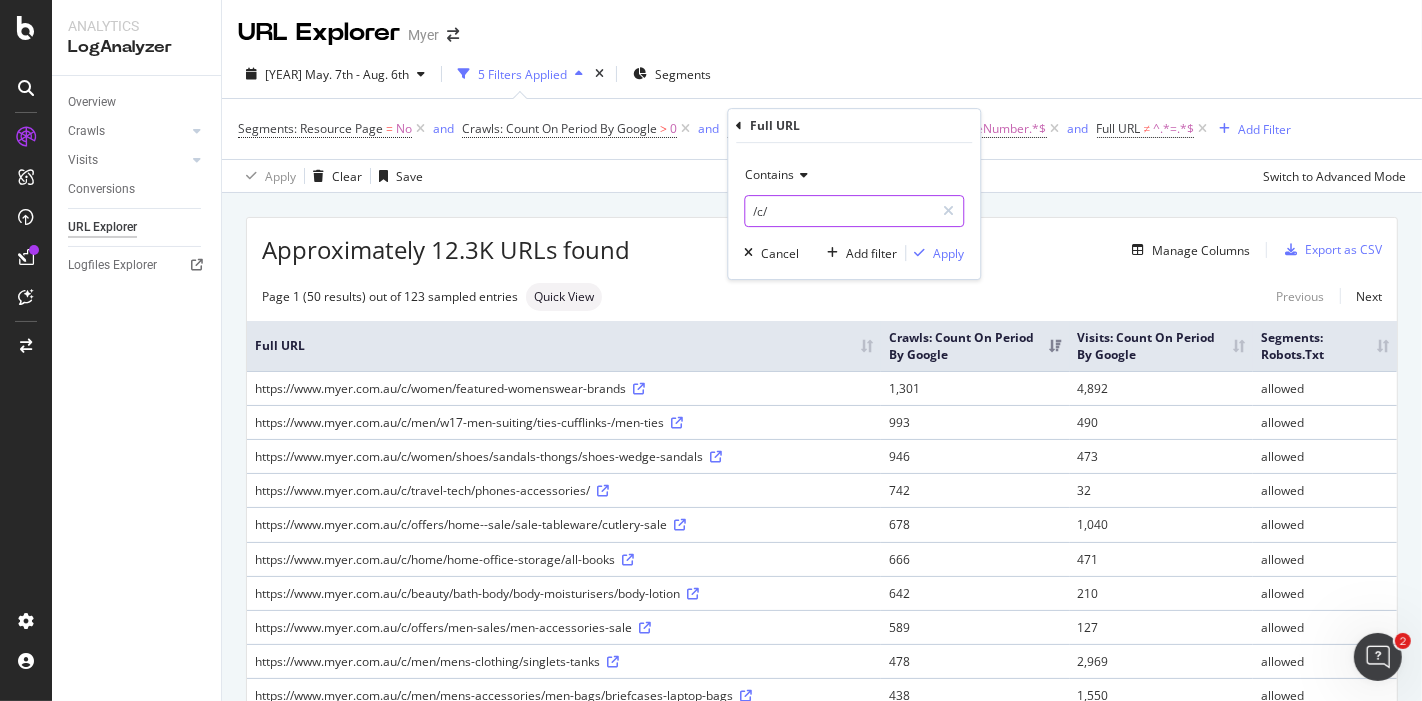click on "/c/" at bounding box center [839, 211] 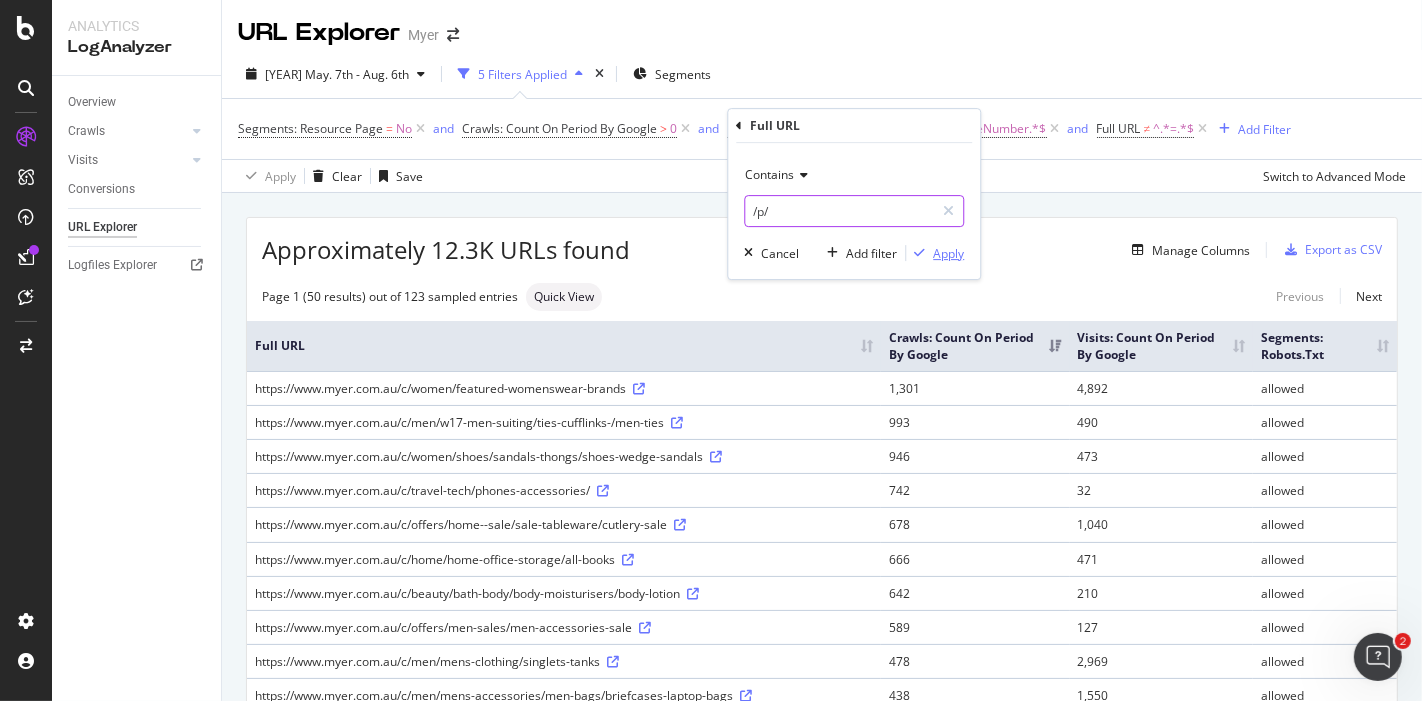 type on "/p/" 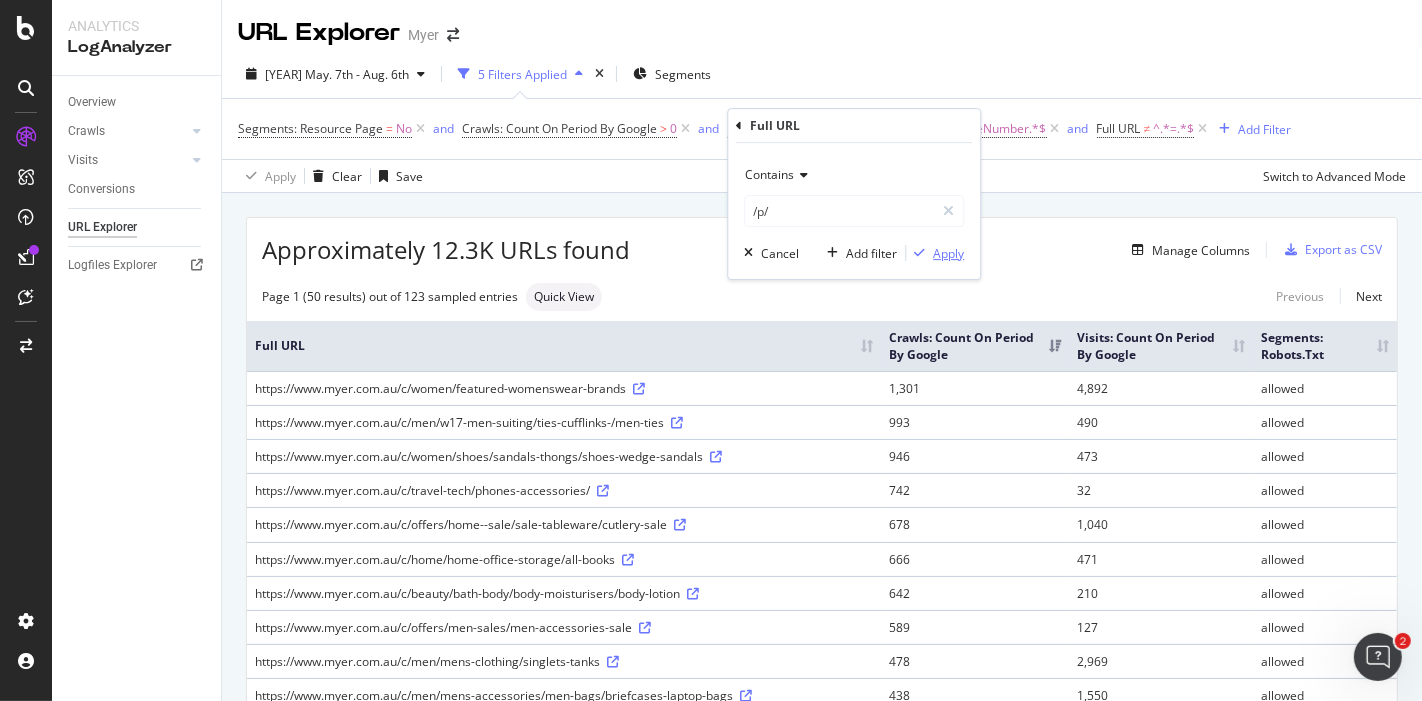 click on "Apply" at bounding box center (948, 253) 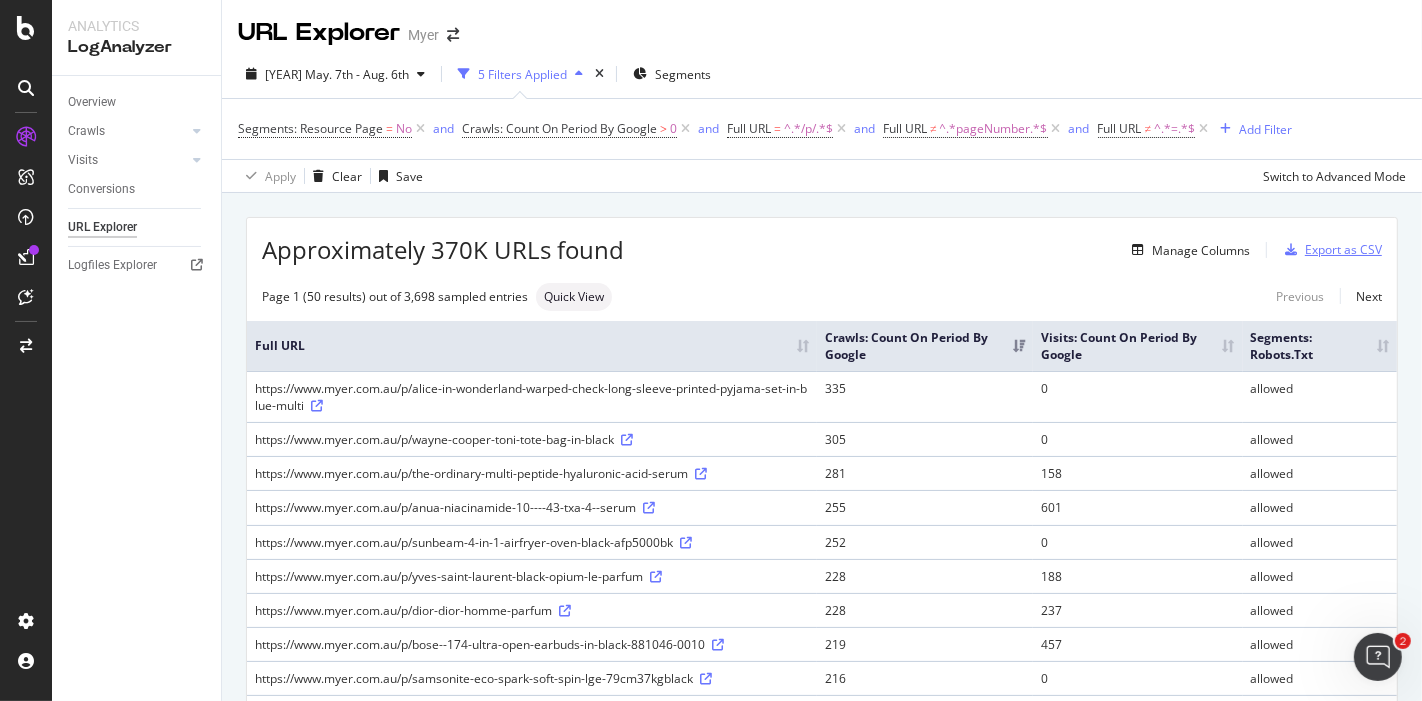 click on "Export as CSV" at bounding box center (1329, 250) 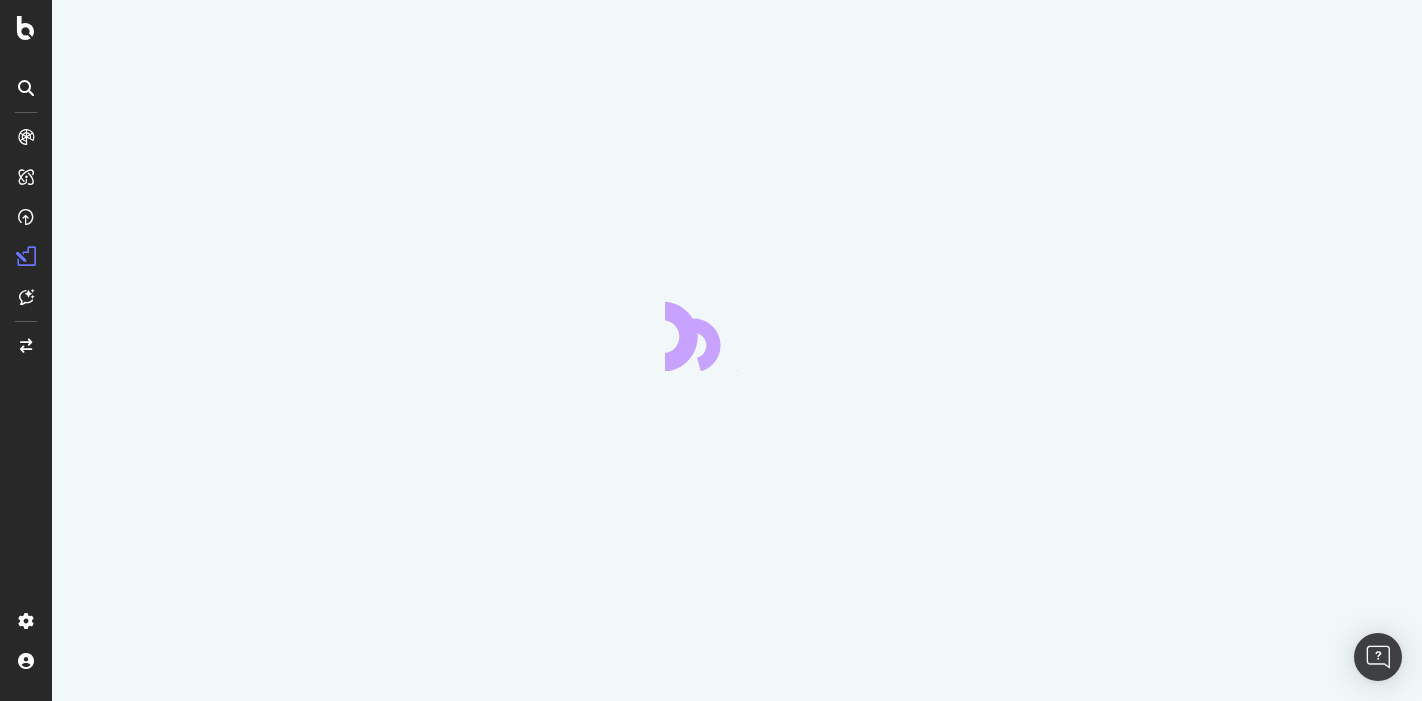 scroll, scrollTop: 0, scrollLeft: 0, axis: both 